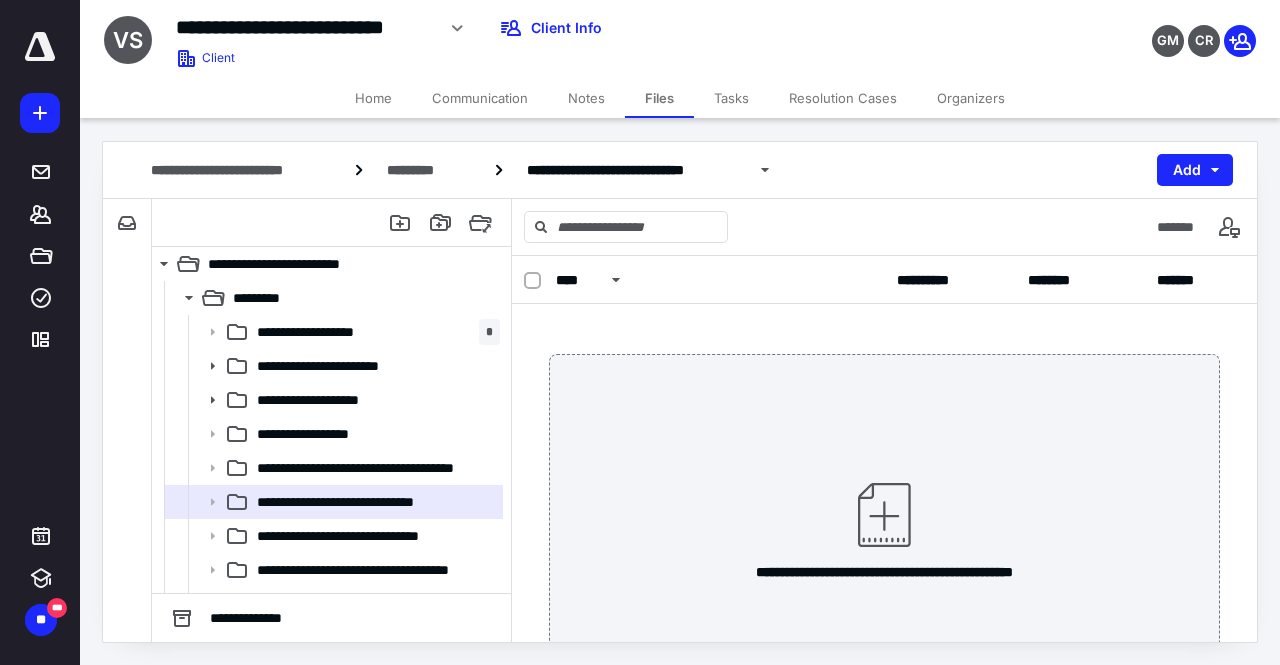 scroll, scrollTop: 0, scrollLeft: 0, axis: both 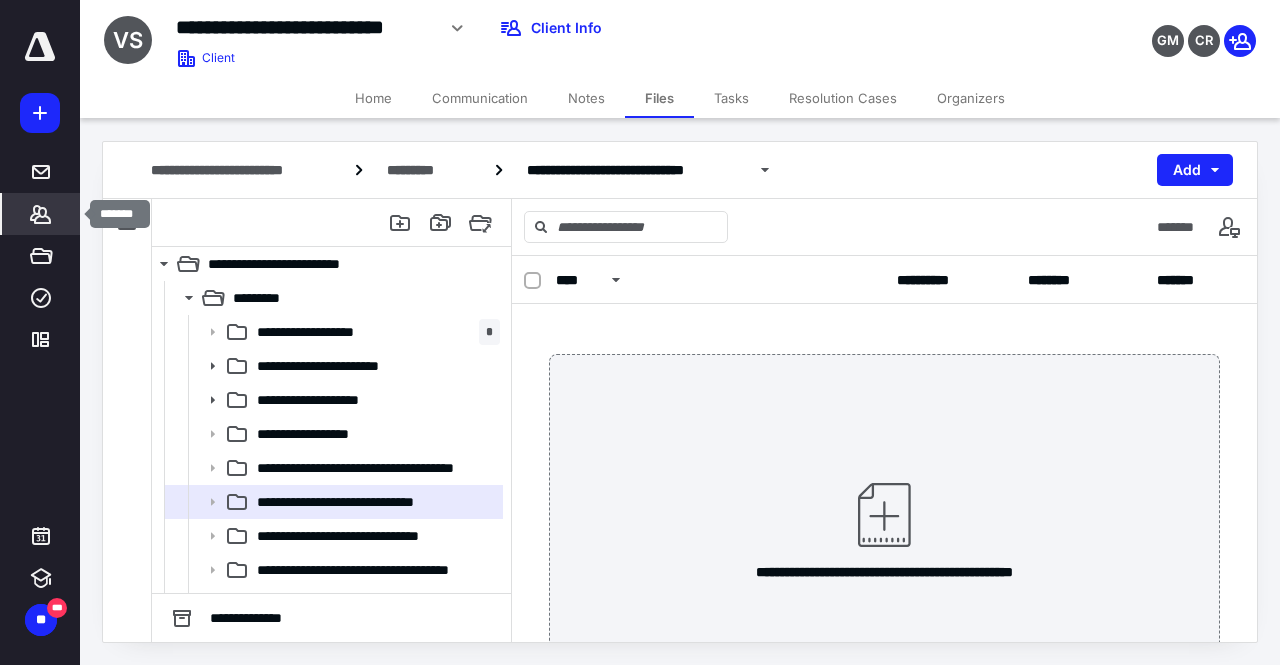 click 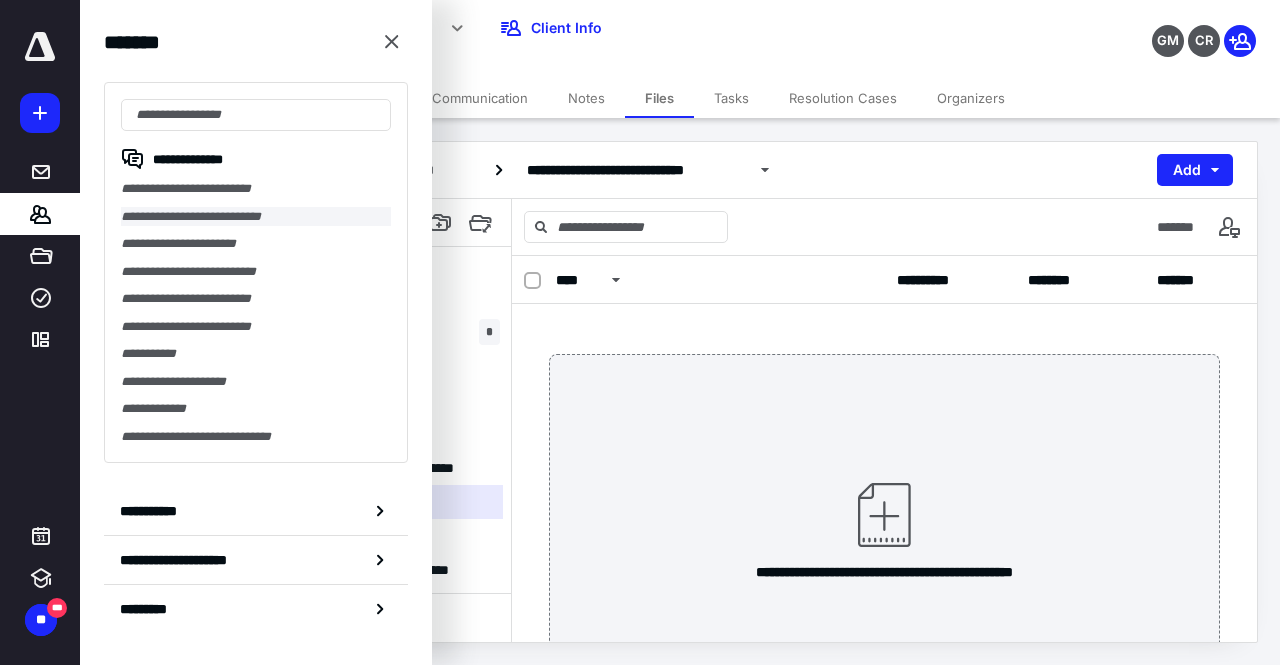 click on "**********" at bounding box center [256, 217] 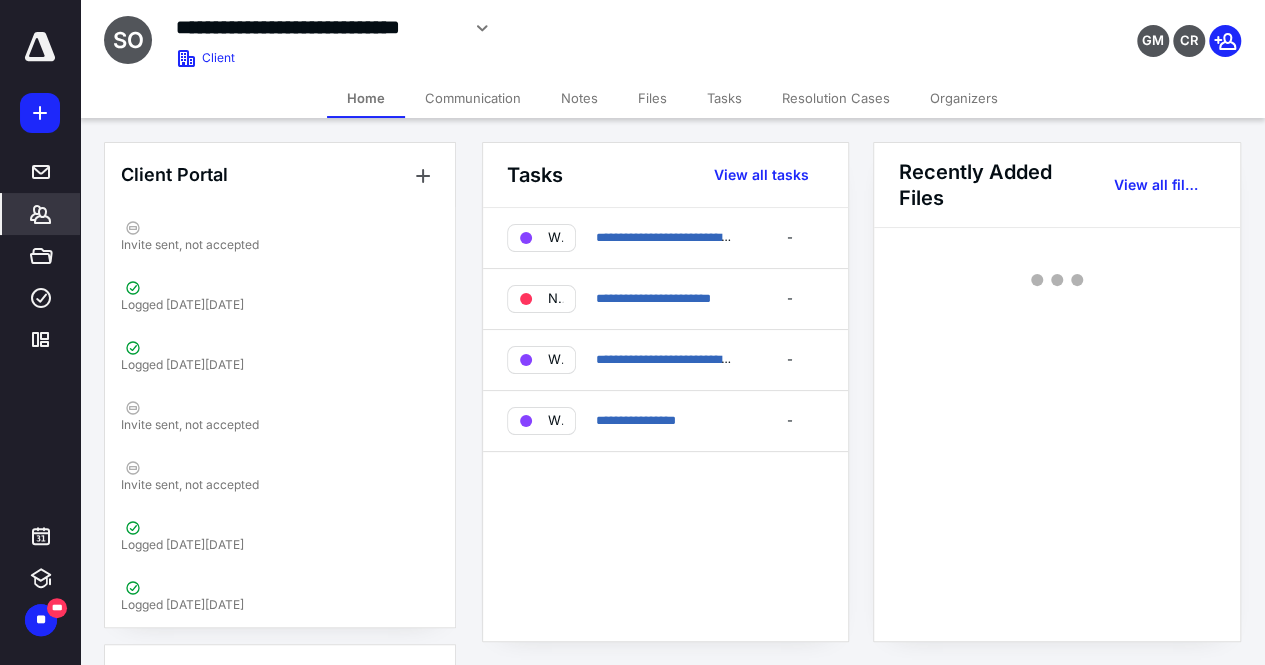 click on "Files" at bounding box center (652, 98) 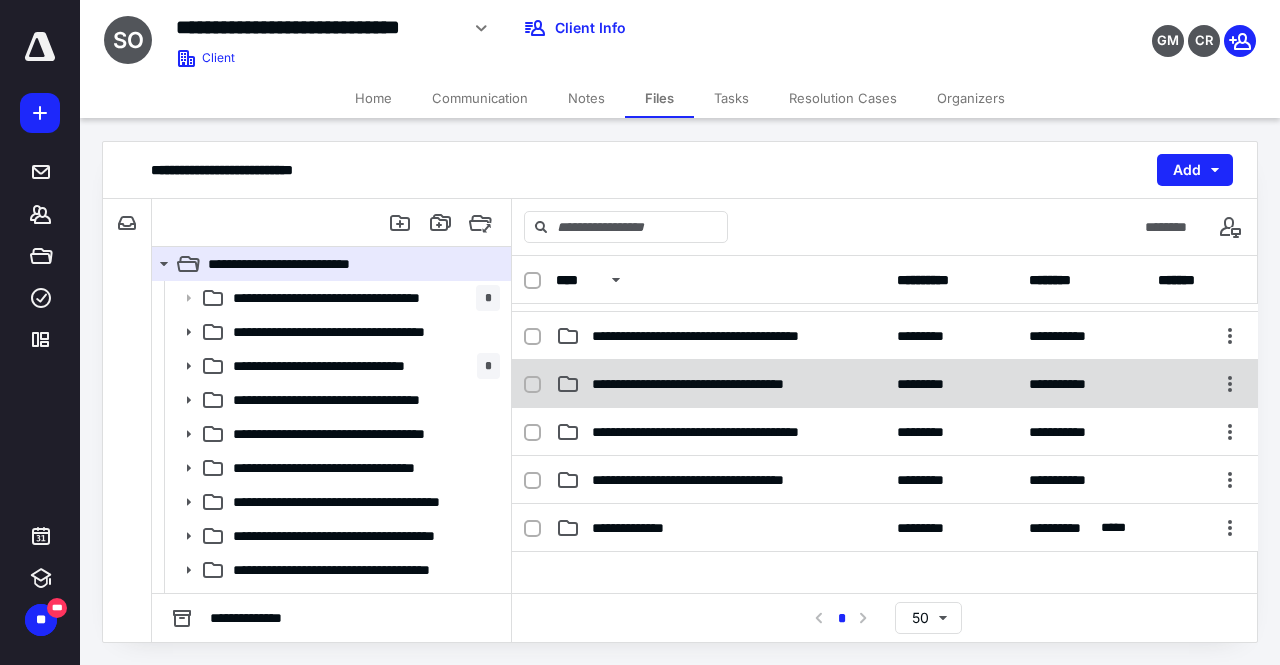 scroll, scrollTop: 519, scrollLeft: 0, axis: vertical 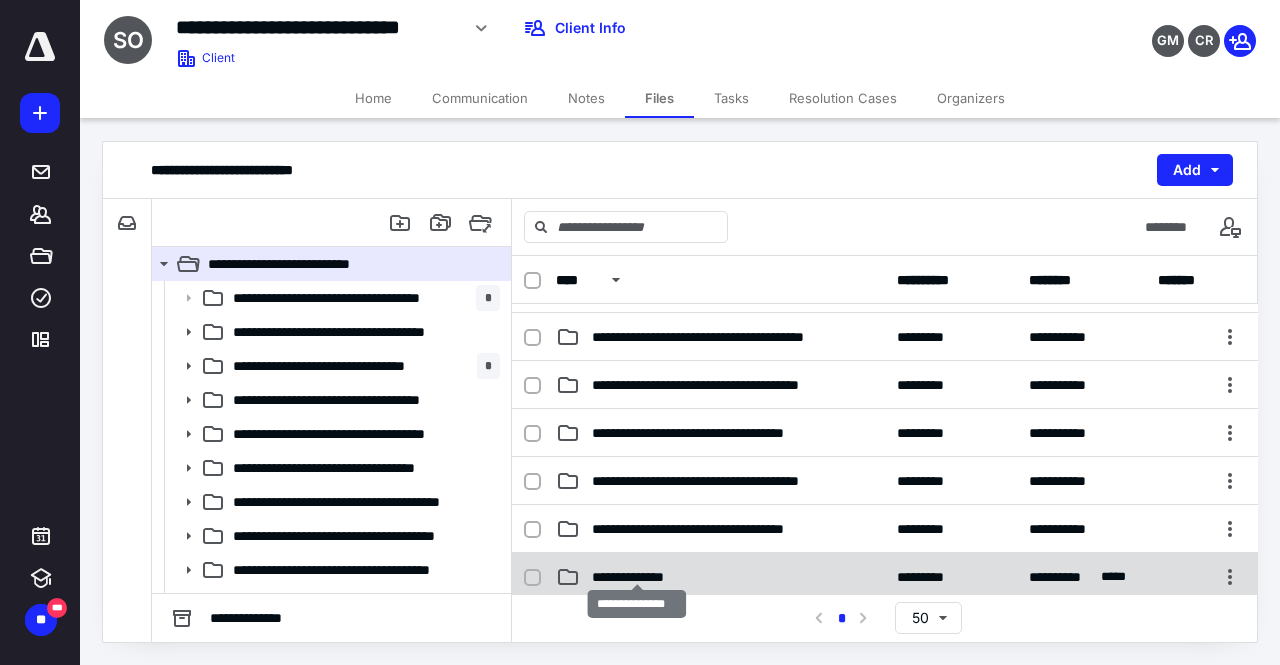 click on "**********" at bounding box center (637, 577) 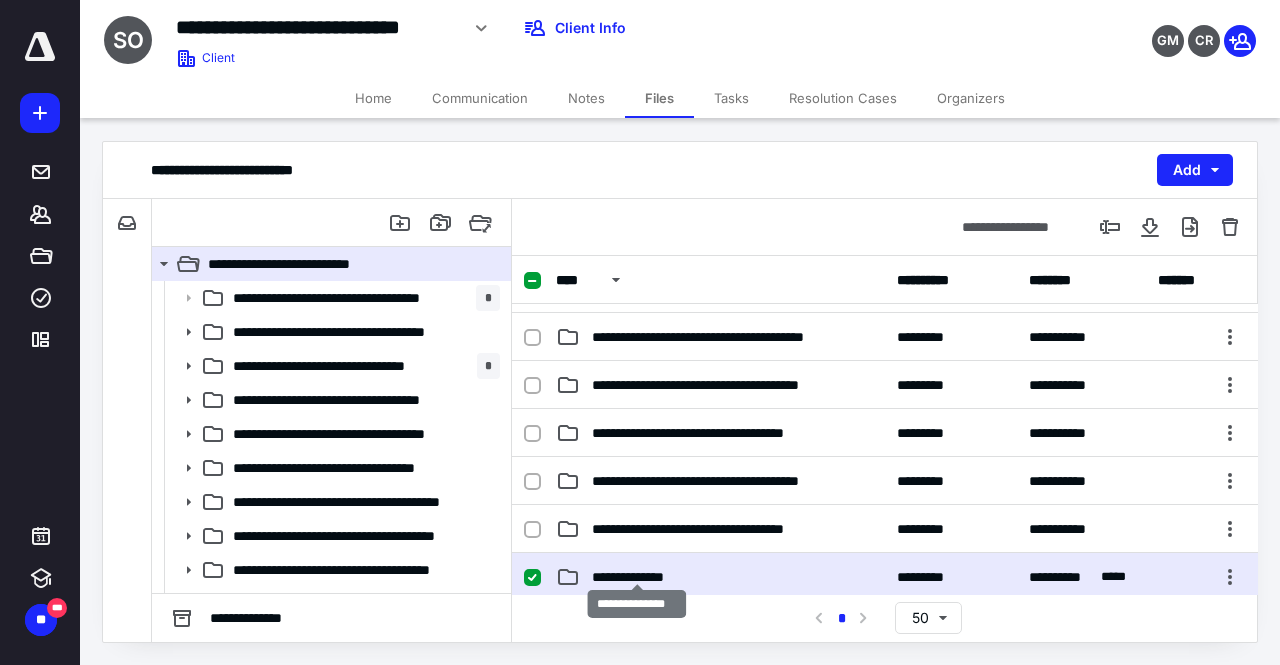 click on "**********" at bounding box center [637, 577] 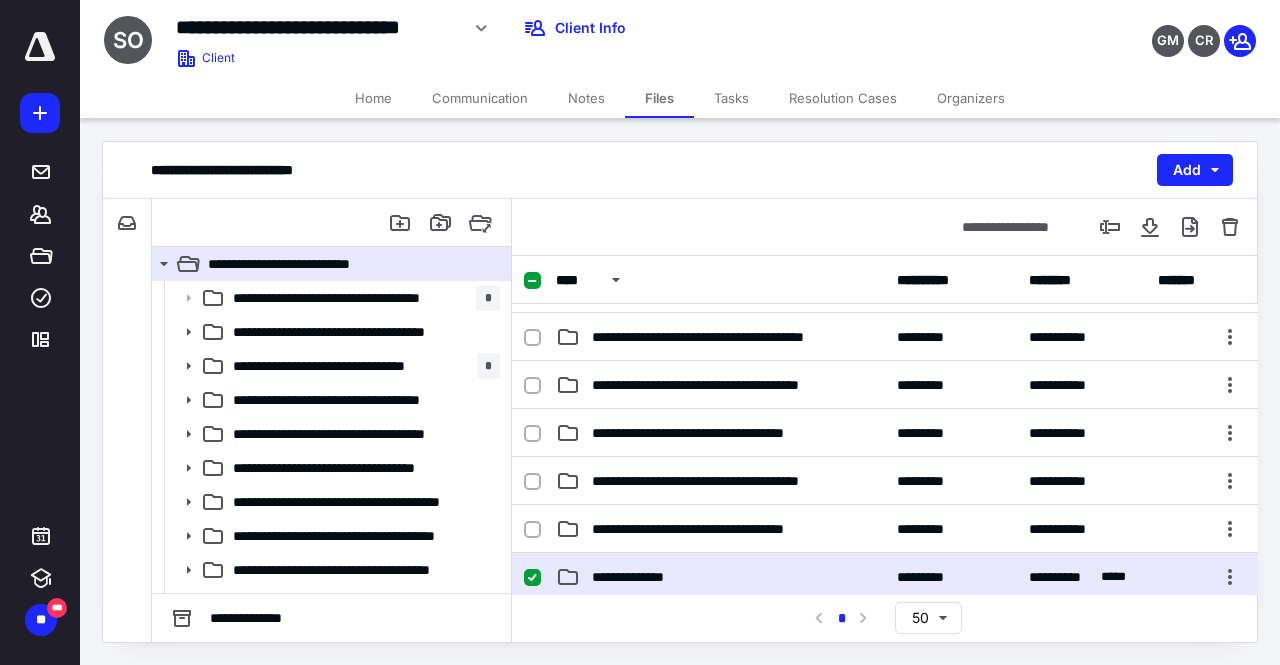 click on "**********" at bounding box center (720, 577) 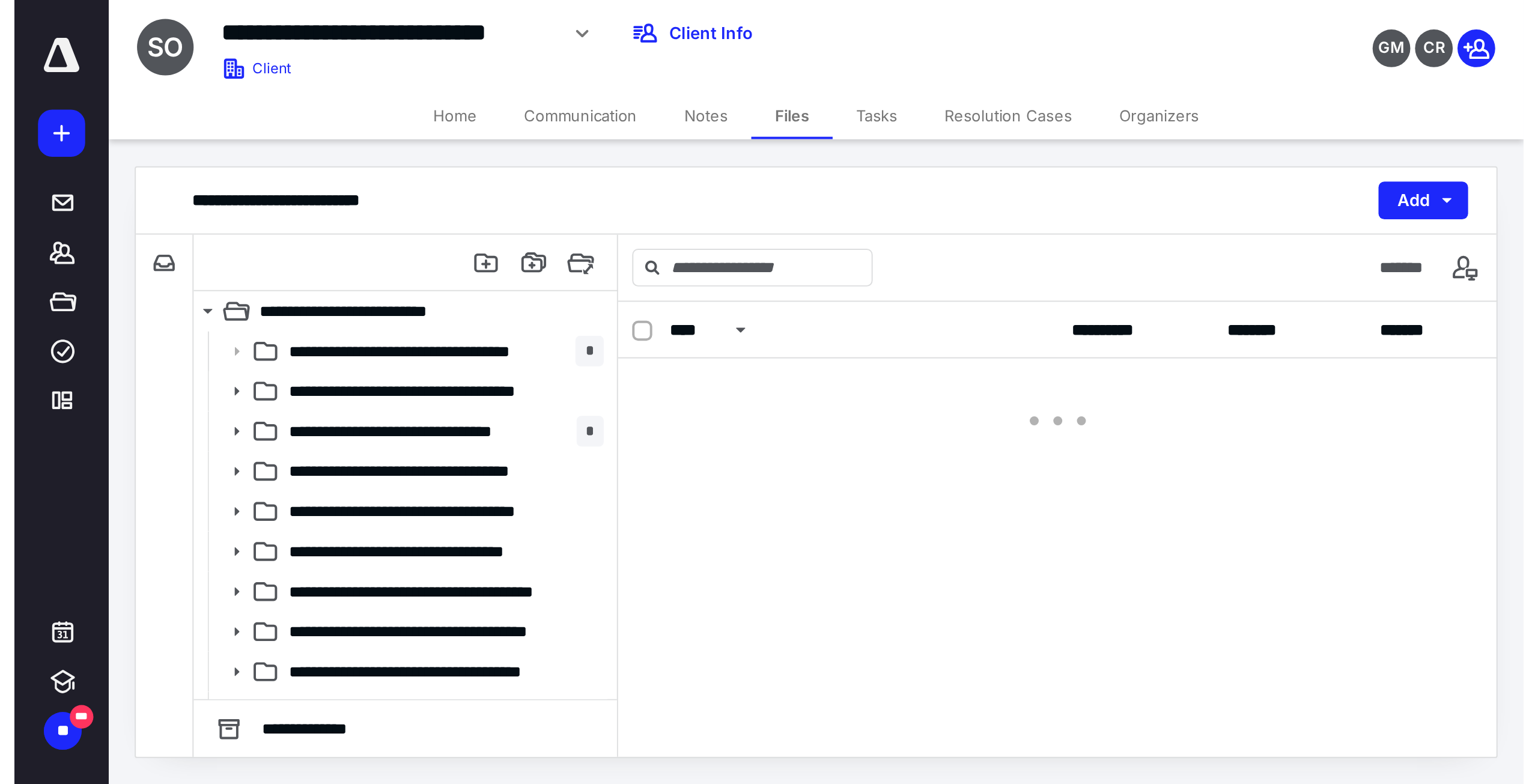scroll, scrollTop: 0, scrollLeft: 0, axis: both 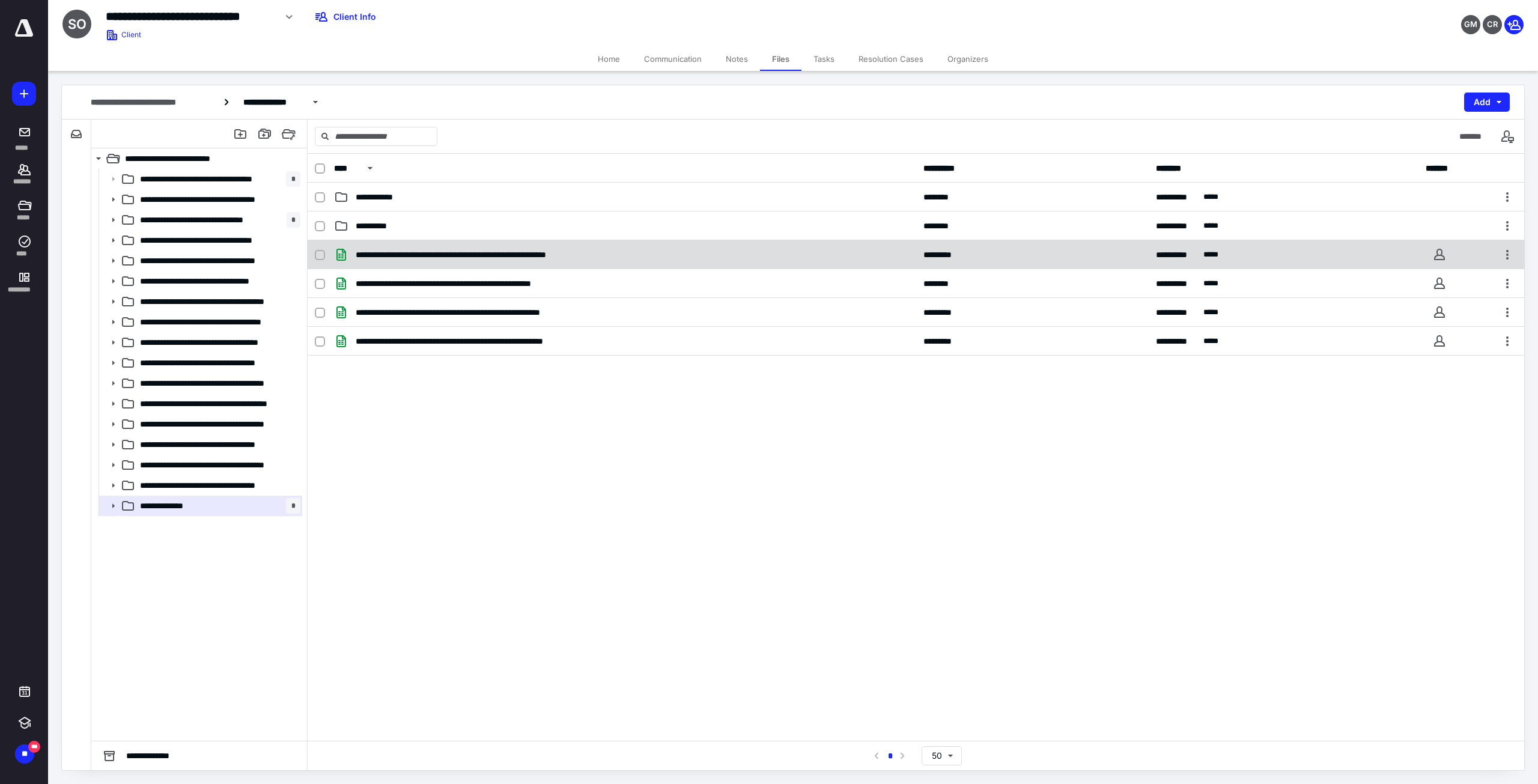 checkbox on "true" 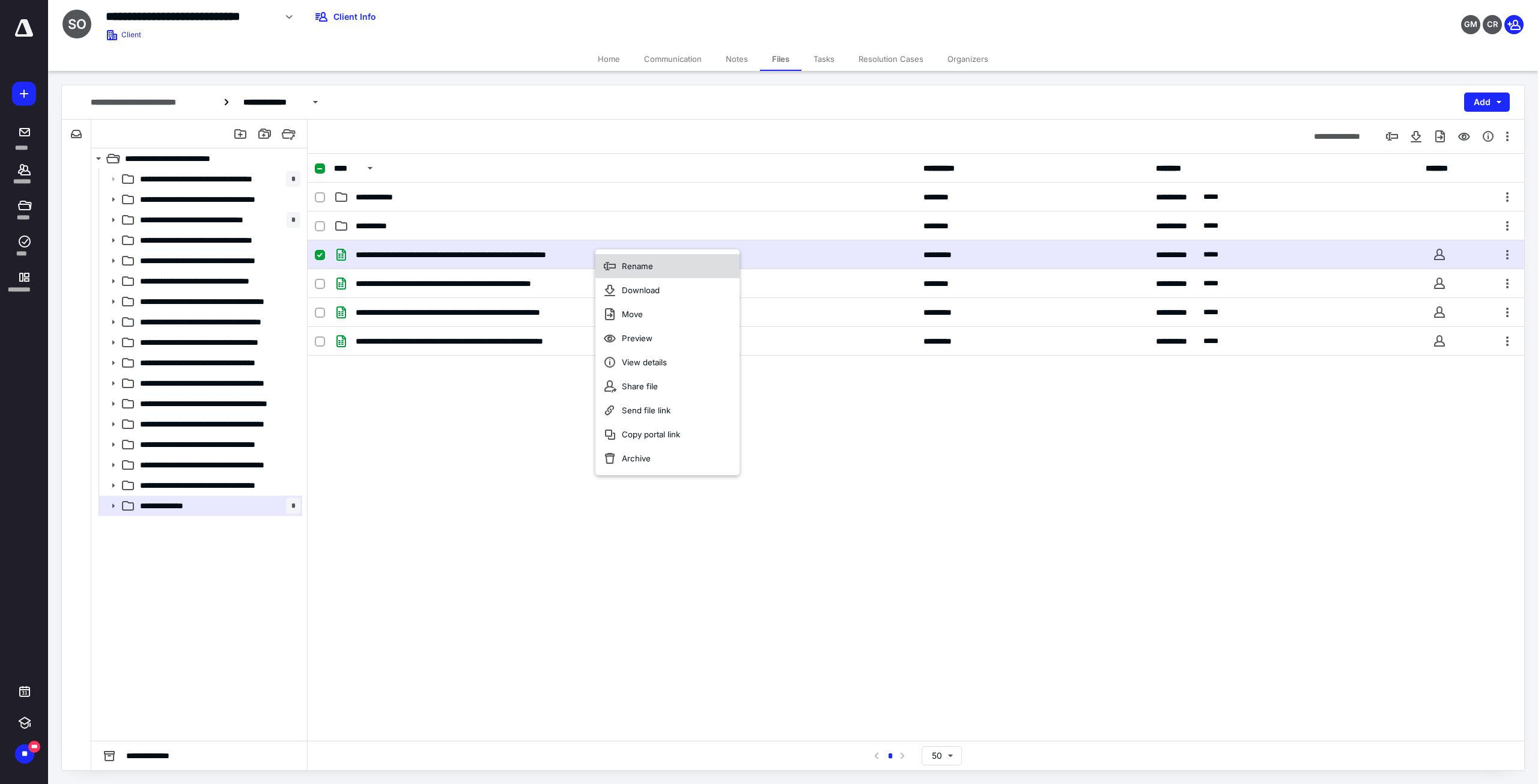 click on "Rename" at bounding box center (637, 266) 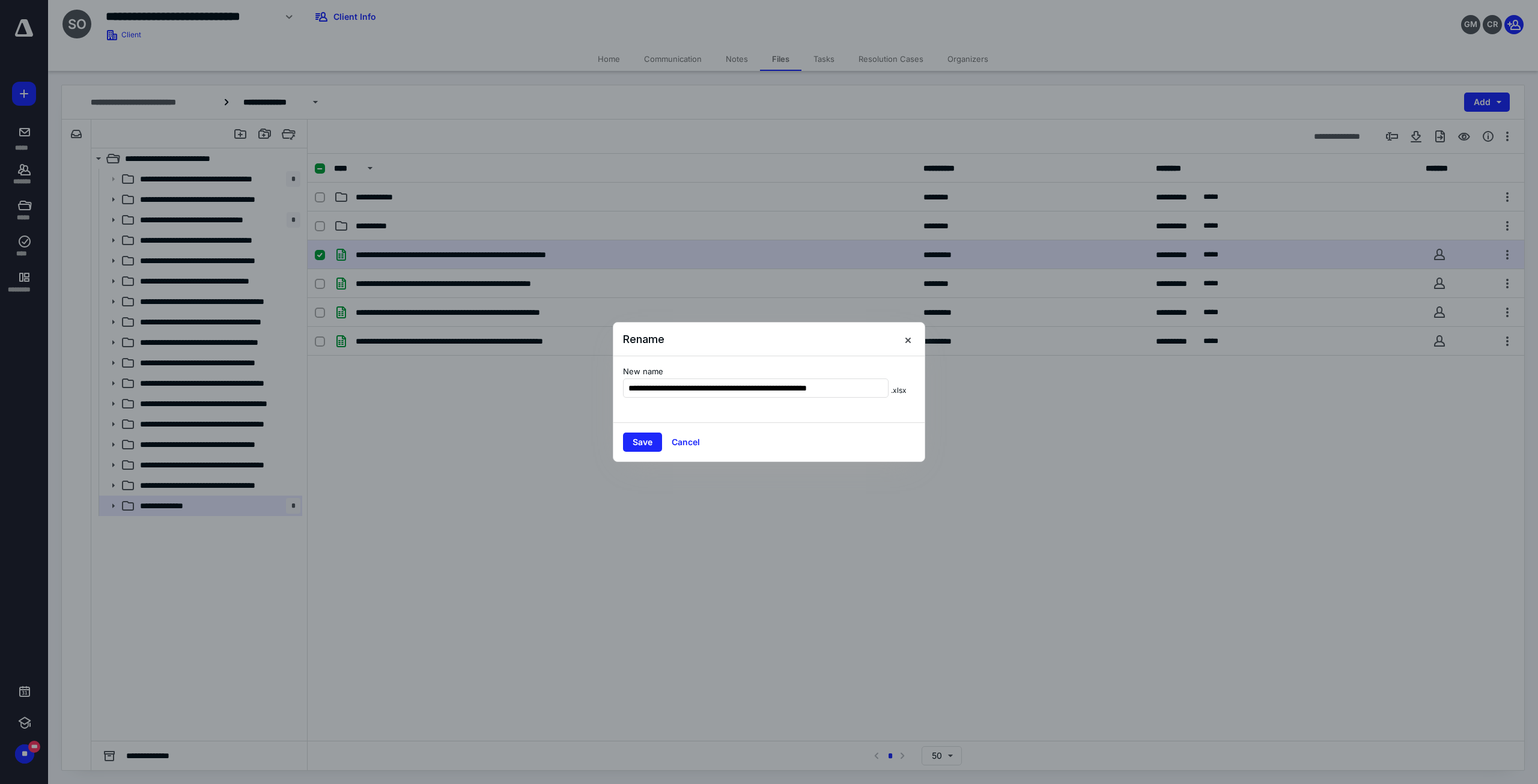 type on "**********" 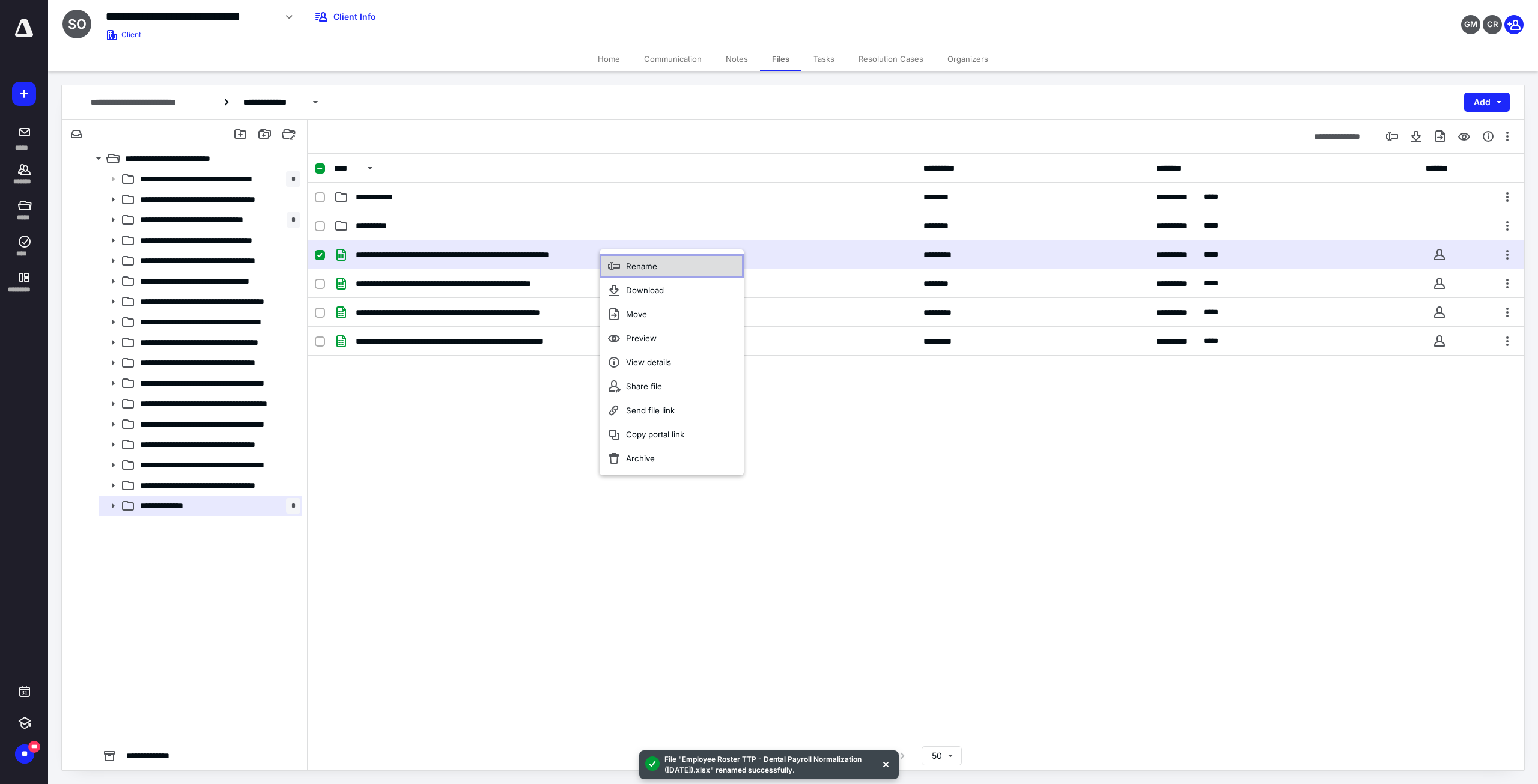click on "Rename" at bounding box center (642, 266) 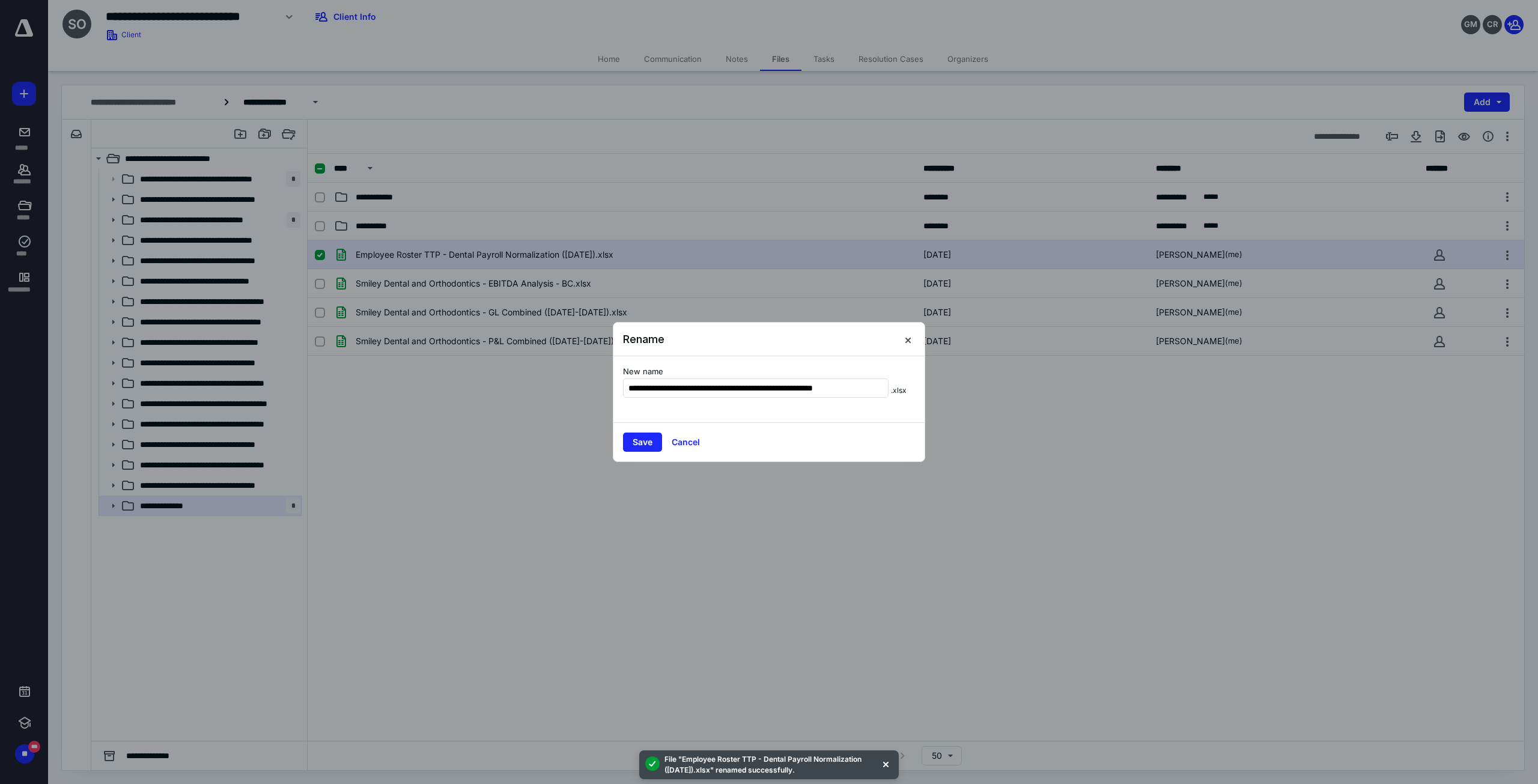 type on "**********" 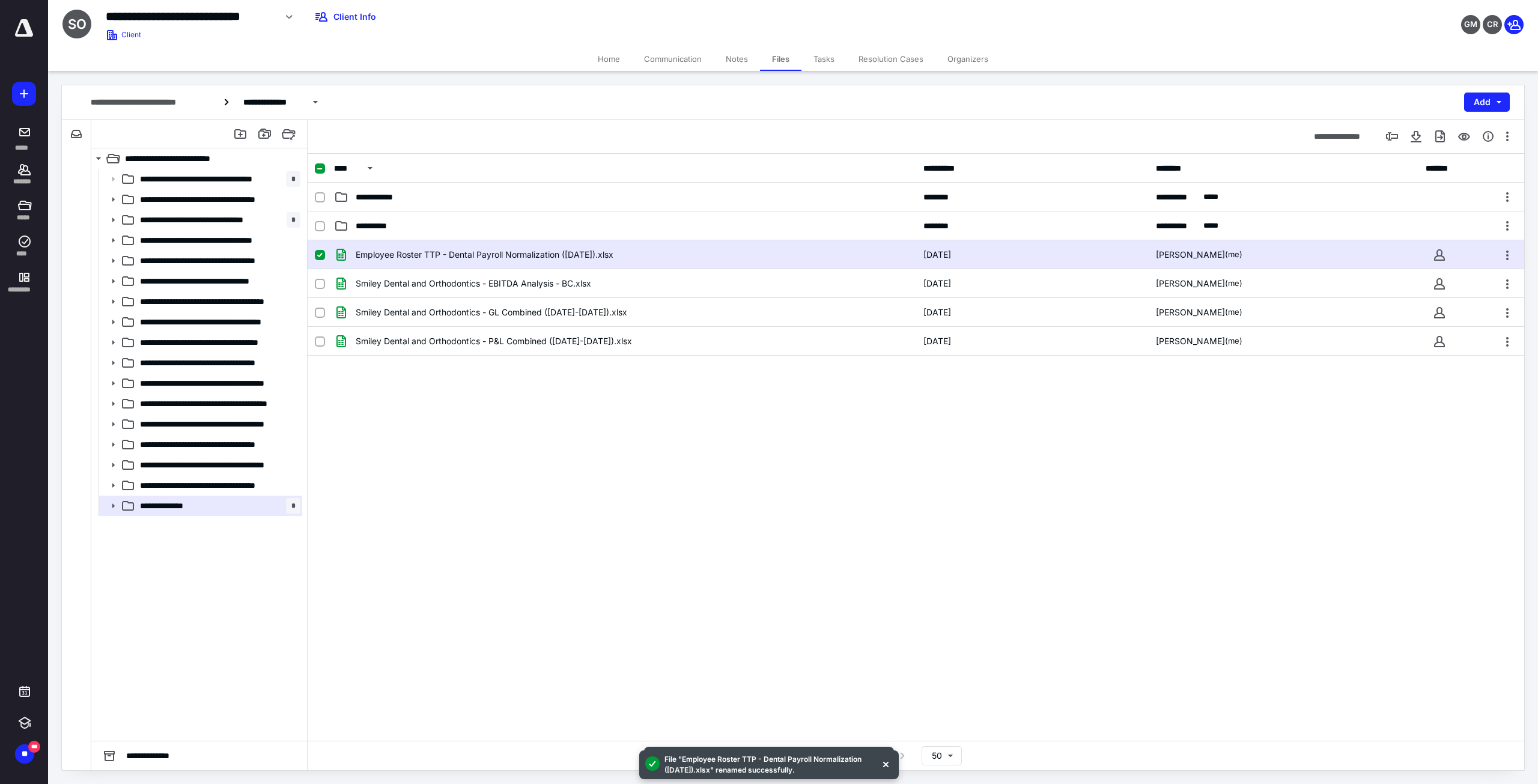 click on "Employee Roster TTP - Dental Payroll Normalization ([DATE]).xlsx [DATE] [PERSON_NAME]  (me) [PERSON_NAME] Dental and Orthodontics - EBITDA Analysis - BC.xlsx [DATE] [PERSON_NAME]  (me) [PERSON_NAME] Dental and Orthodontics - GL Combined ([DATE]-[DATE]).xlsx [DATE] [PERSON_NAME]  (me) [PERSON_NAME] Dental and Orthodontics - P&L Combined ([DATE]-[DATE]).xlsx [DATE] [PERSON_NAME]  (me)" at bounding box center (916, 330) 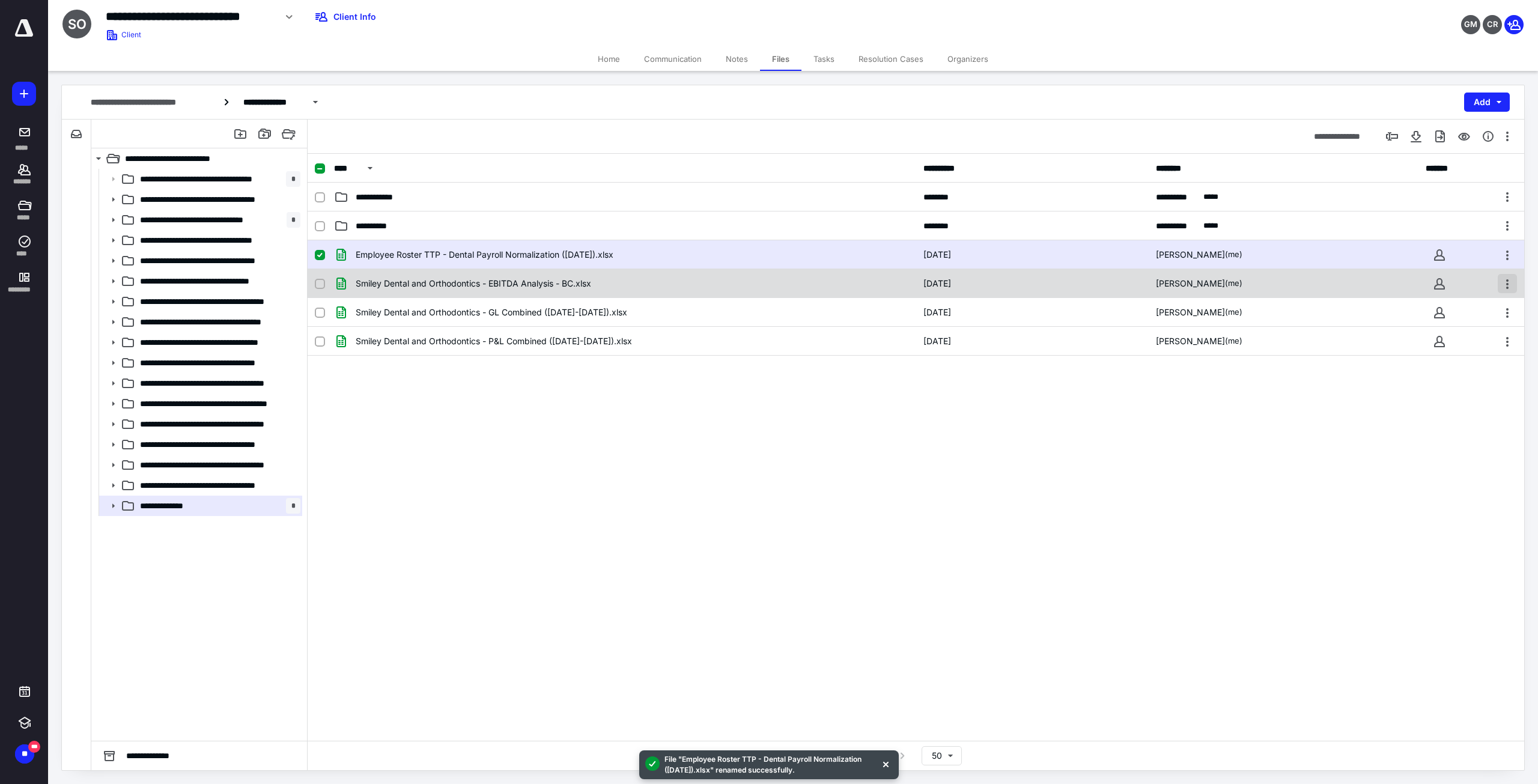 click at bounding box center (1507, 284) 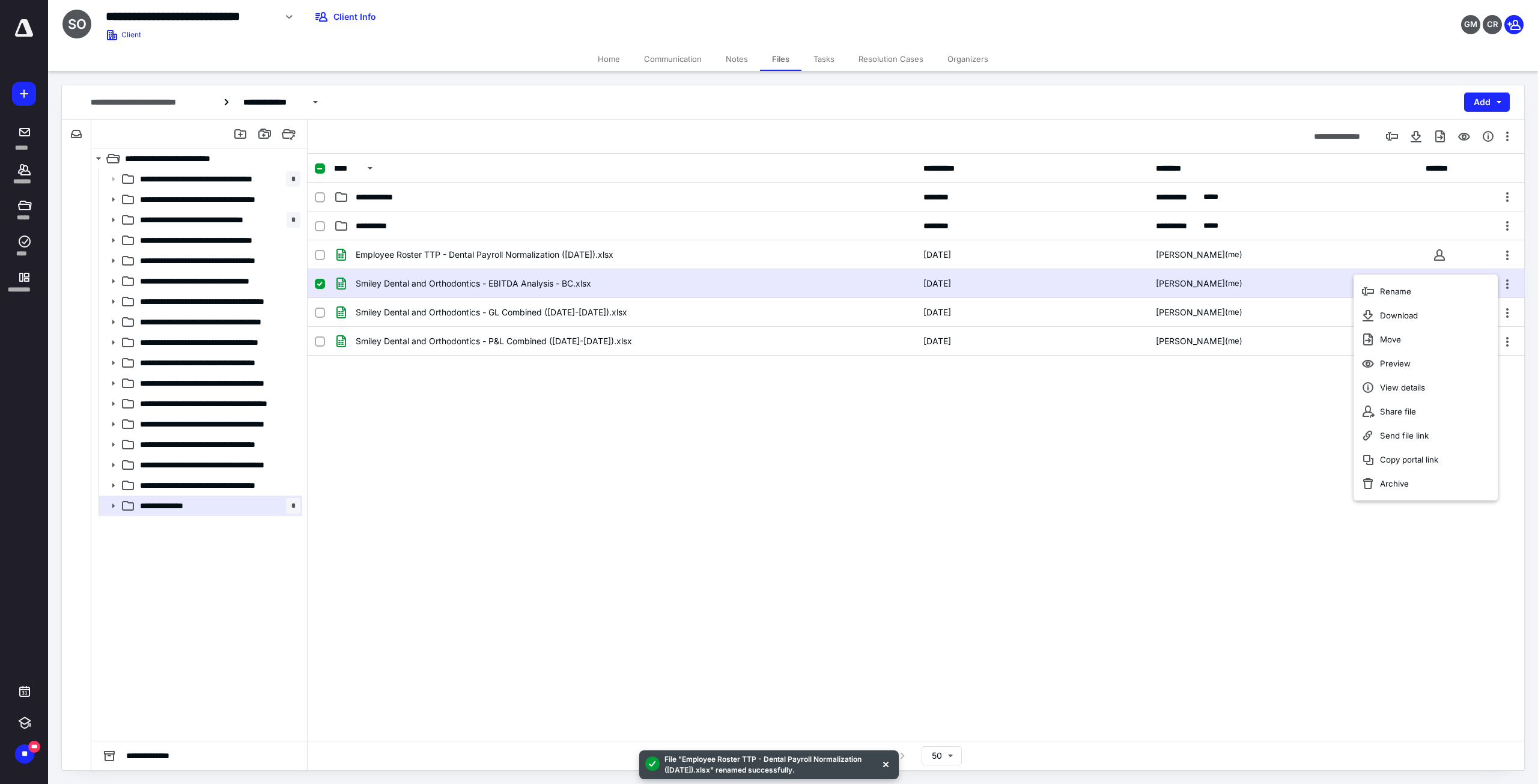 click on "**********" at bounding box center [916, 447] 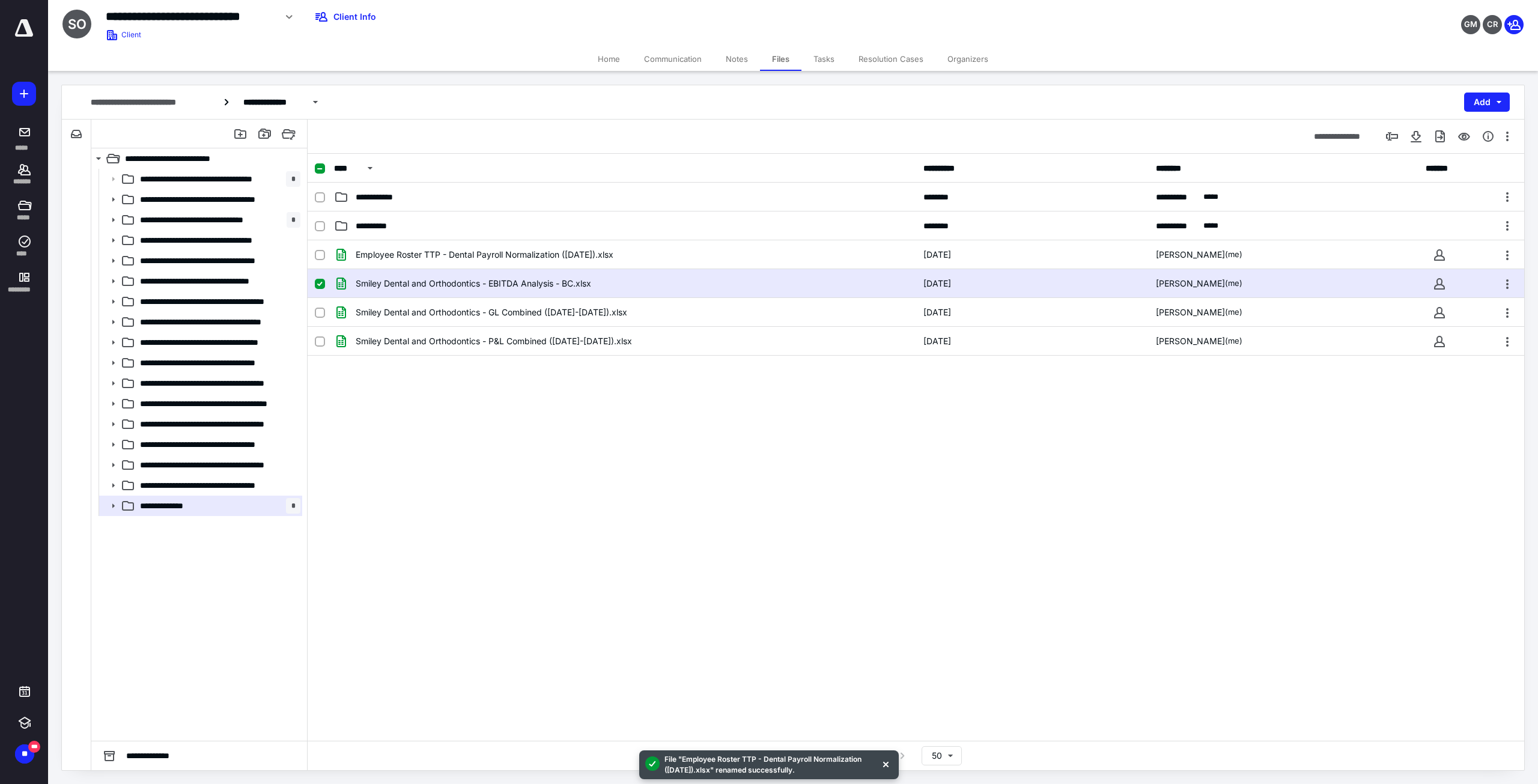 click on "Smiley Dental and Orthodontics - EBITDA Analysis - BC.xlsx [DATE] [PERSON_NAME]  (me)" at bounding box center (916, 284) 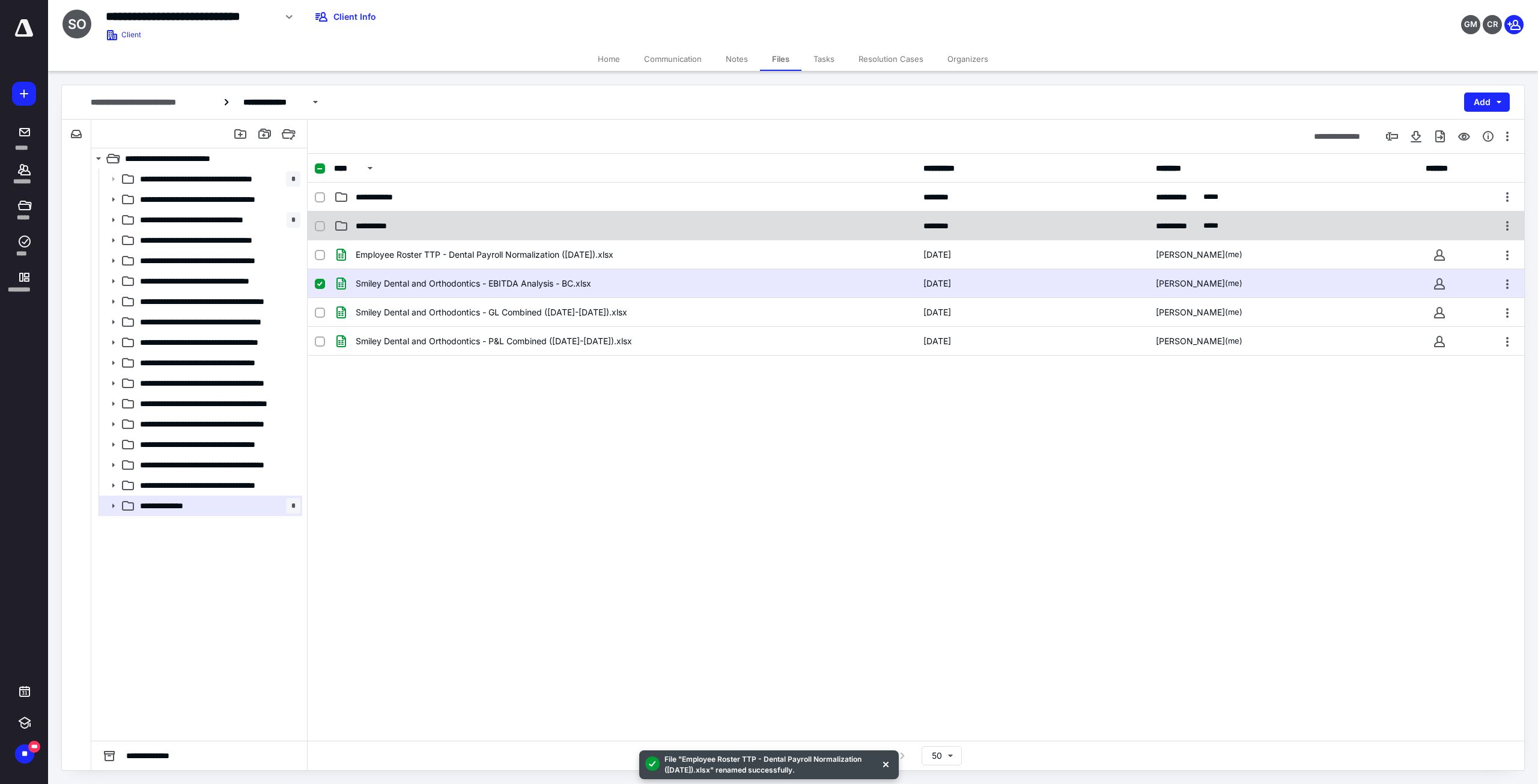 click on "**********" at bounding box center (625, 226) 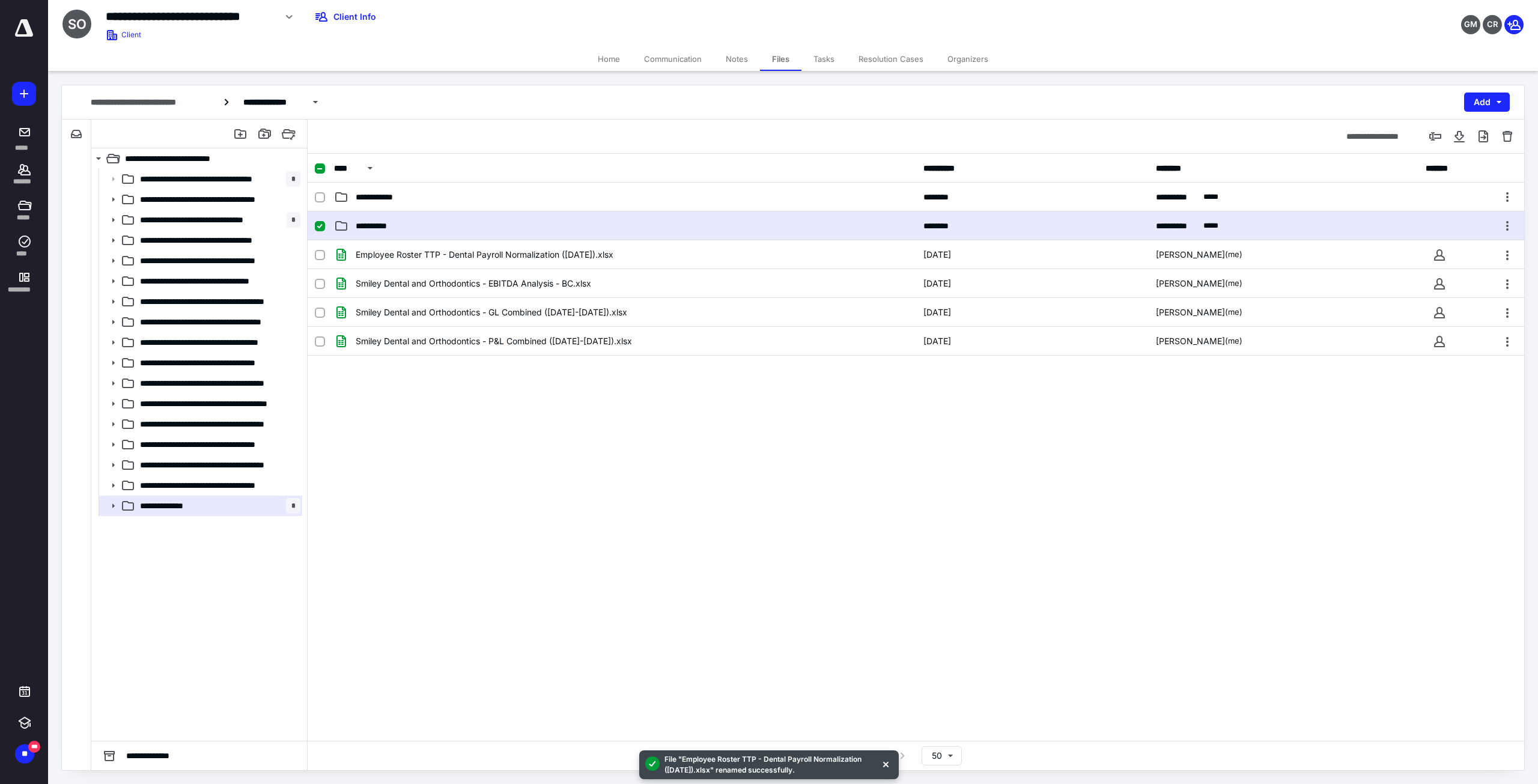 click on "**********" at bounding box center [625, 226] 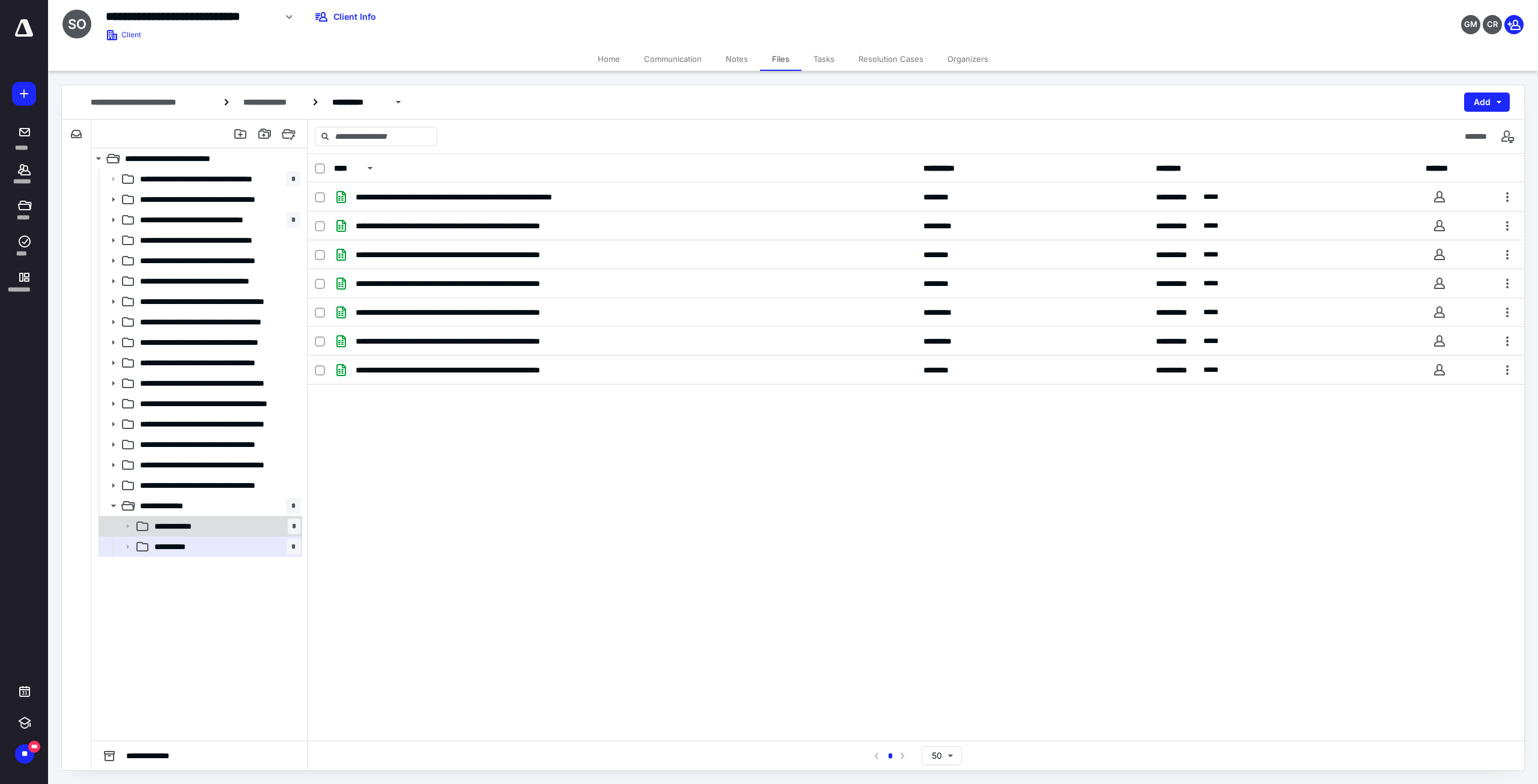 click on "**********" at bounding box center [225, 526] 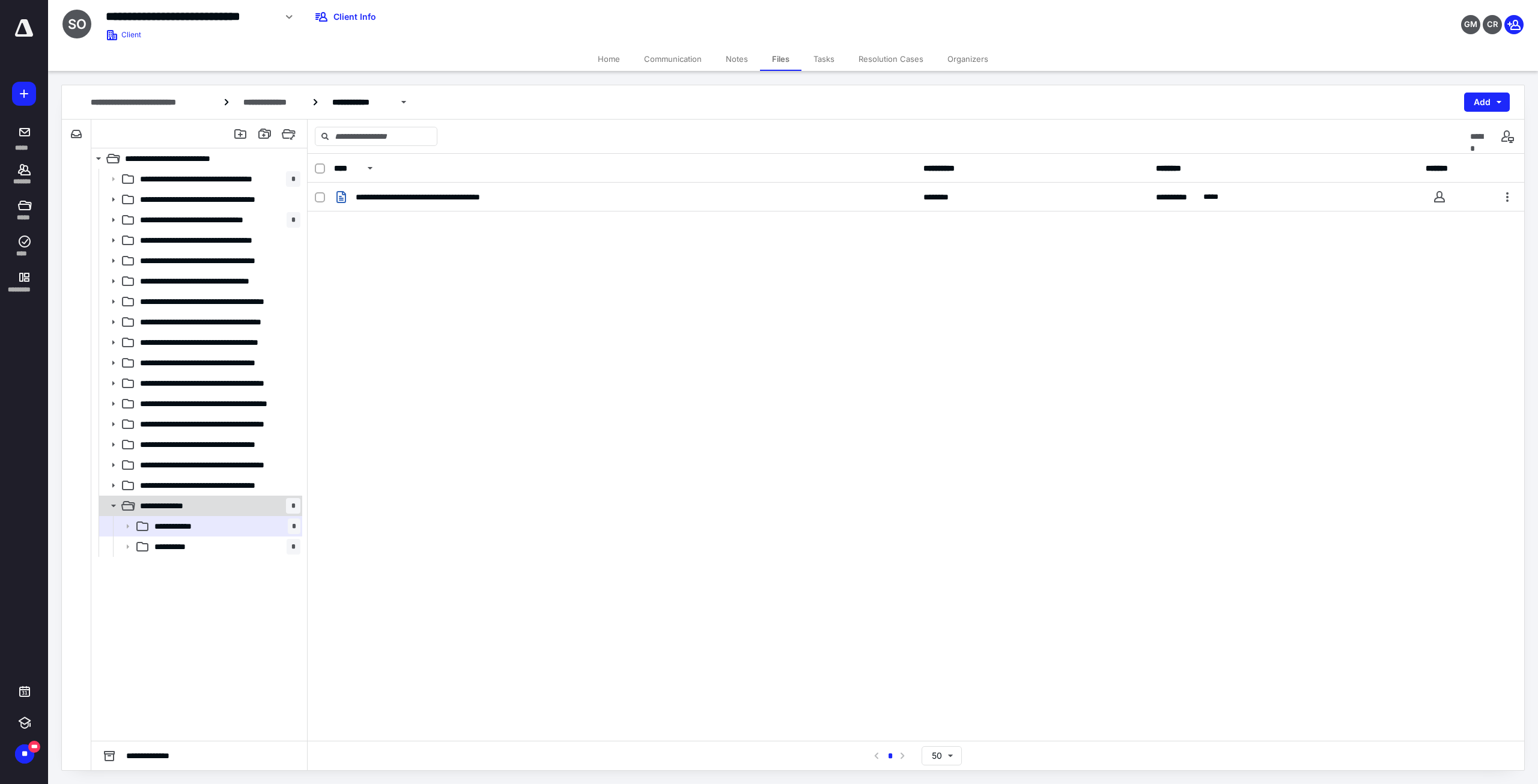 click on "**********" at bounding box center (217, 506) 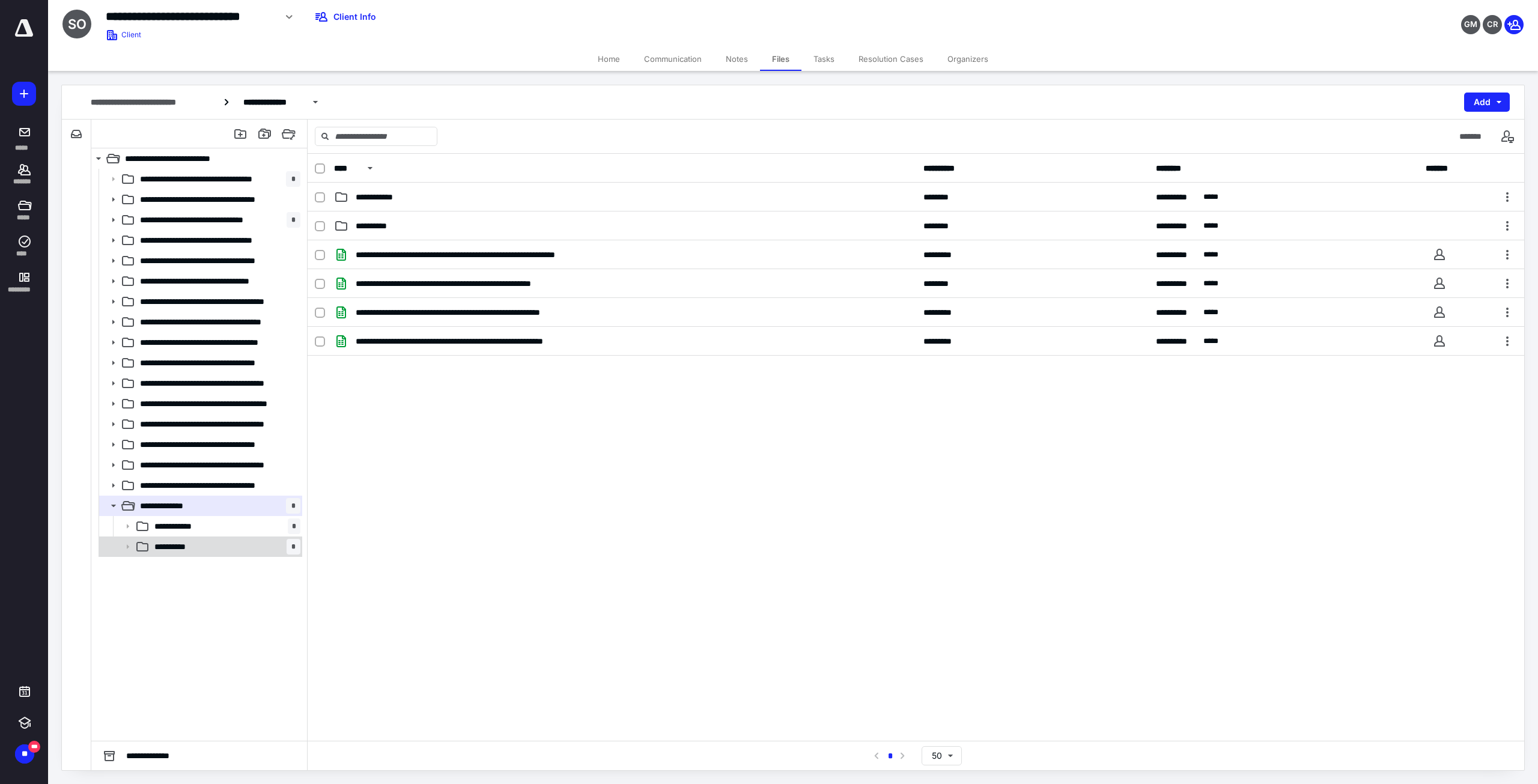 click on "**********" at bounding box center (178, 547) 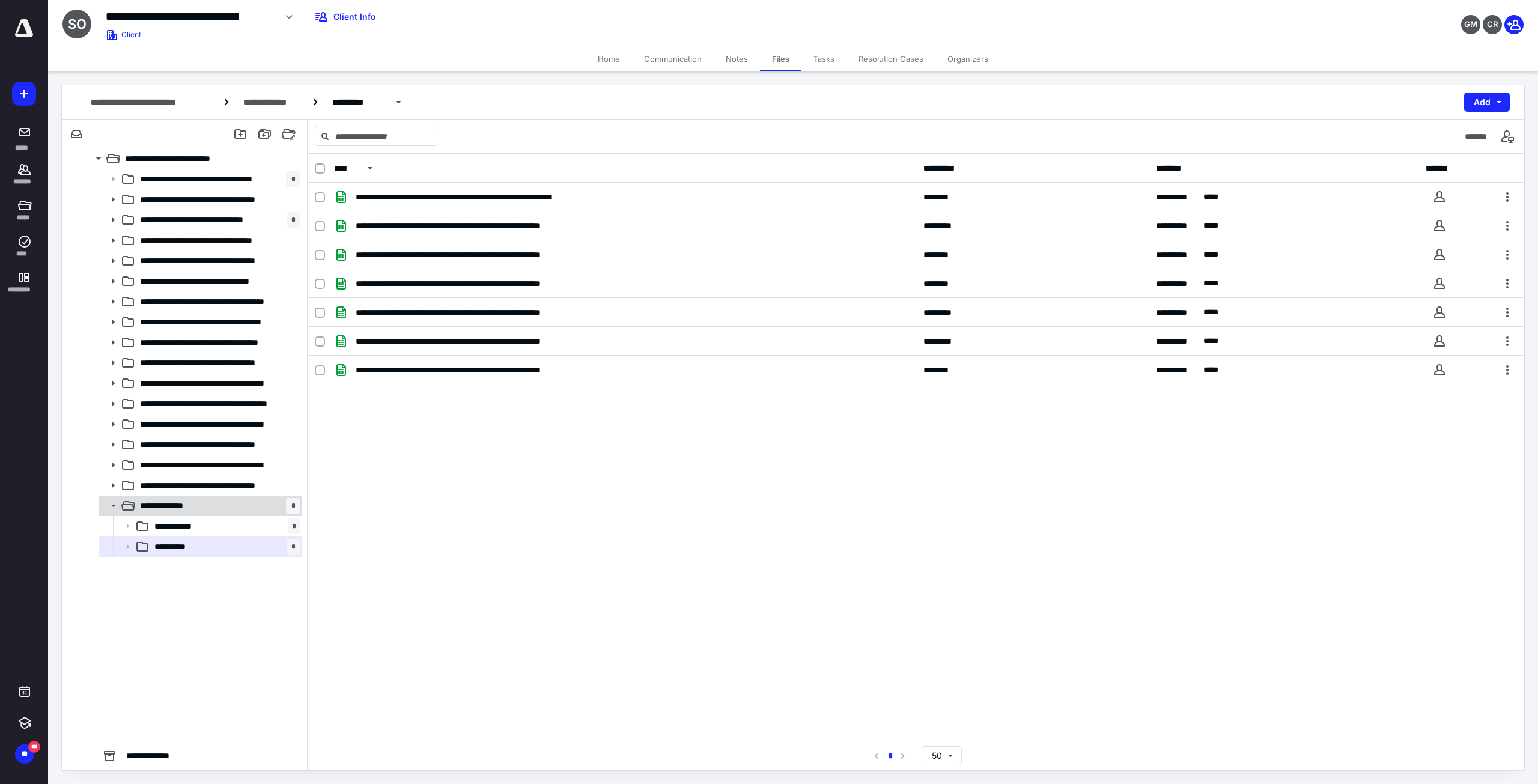click on "**********" at bounding box center (167, 506) 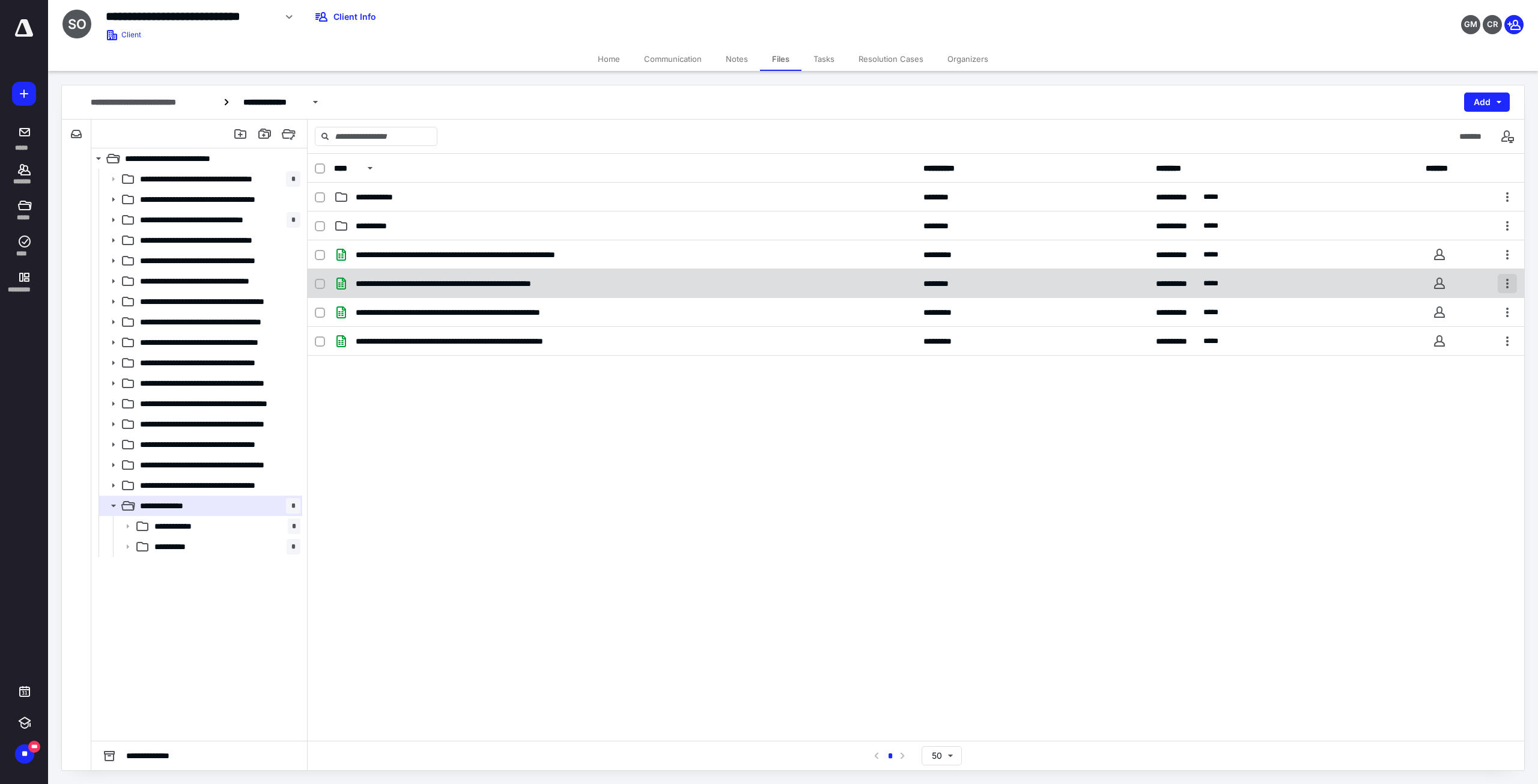 click at bounding box center (1507, 284) 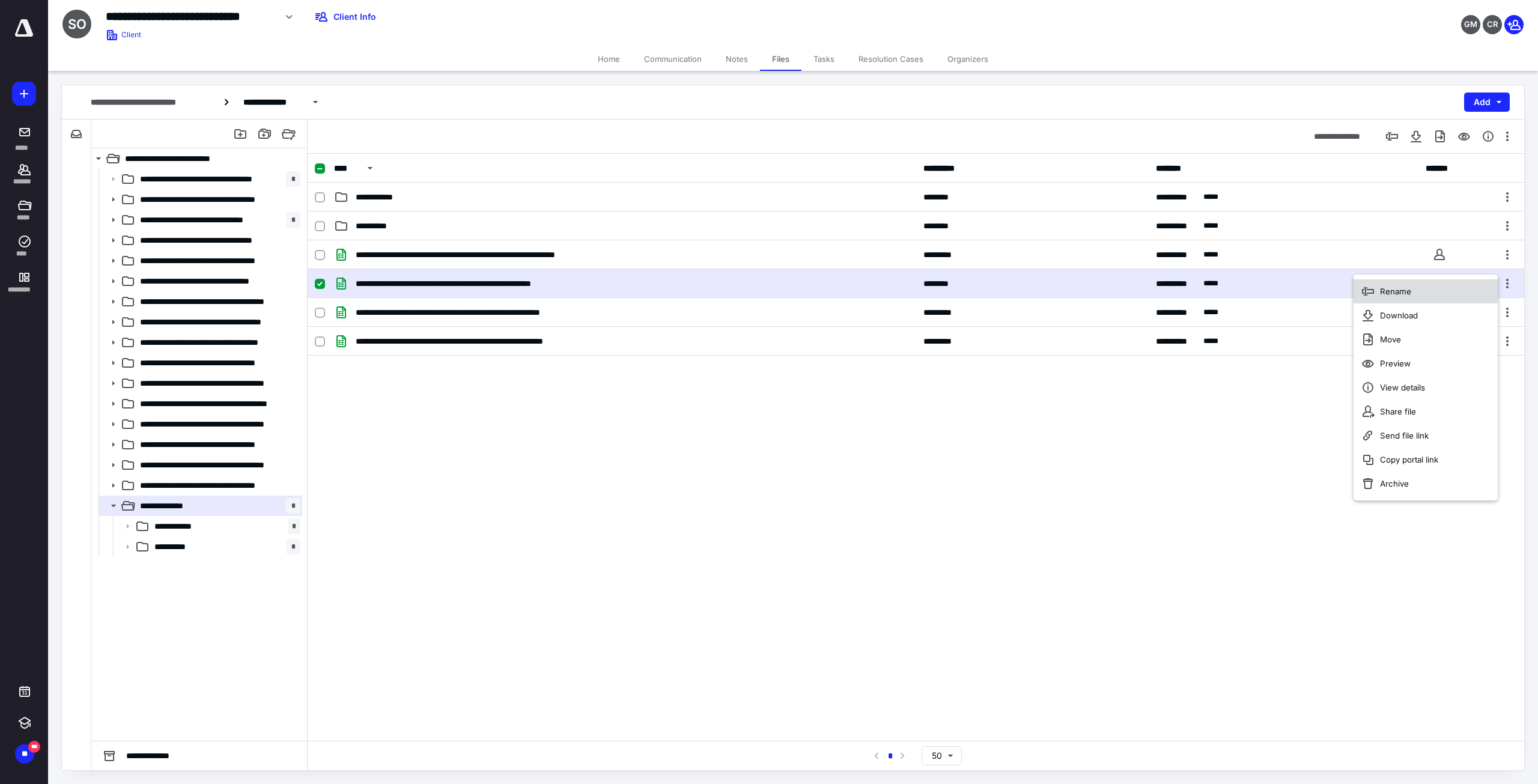click on "Rename" at bounding box center (1426, 291) 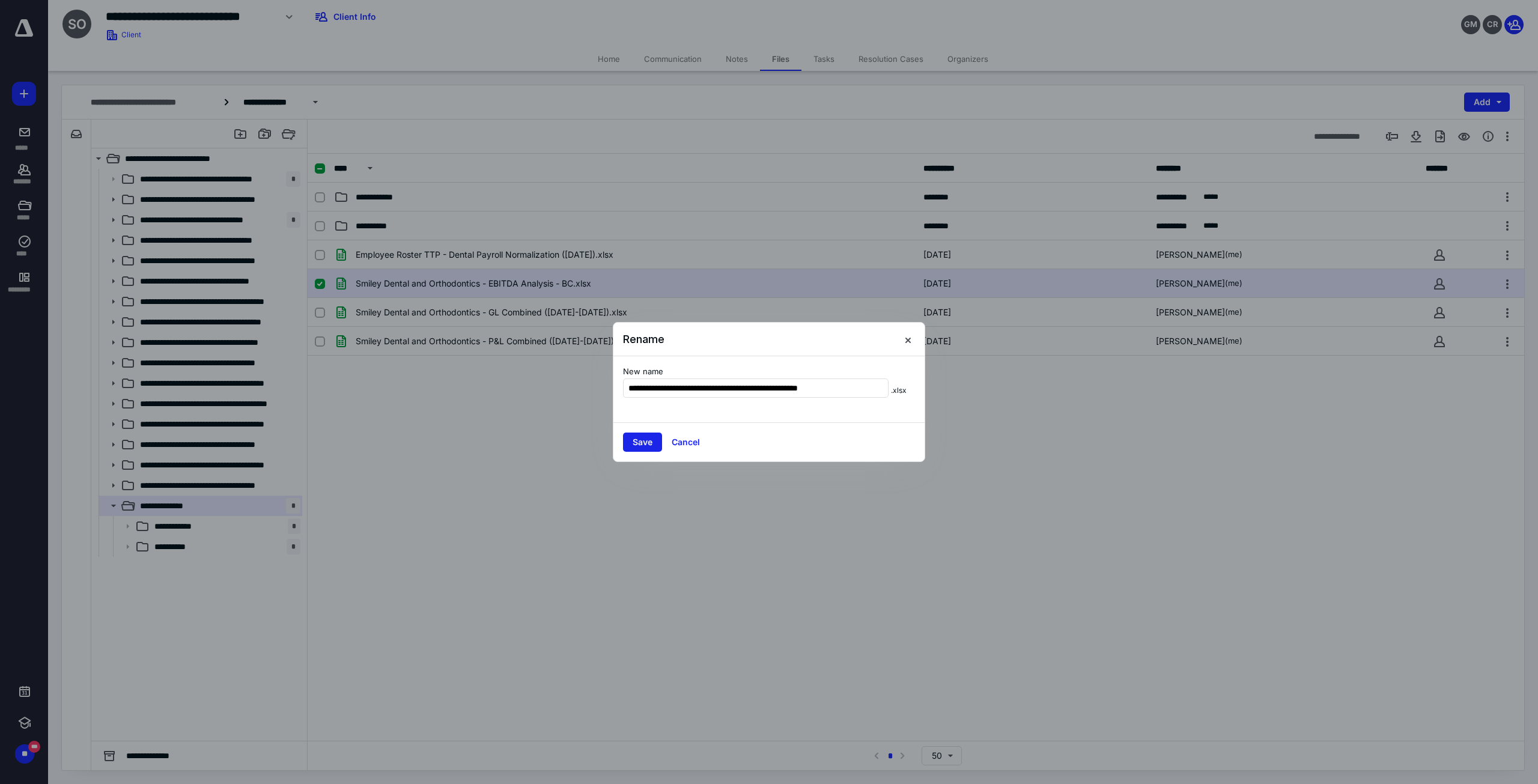 type on "**********" 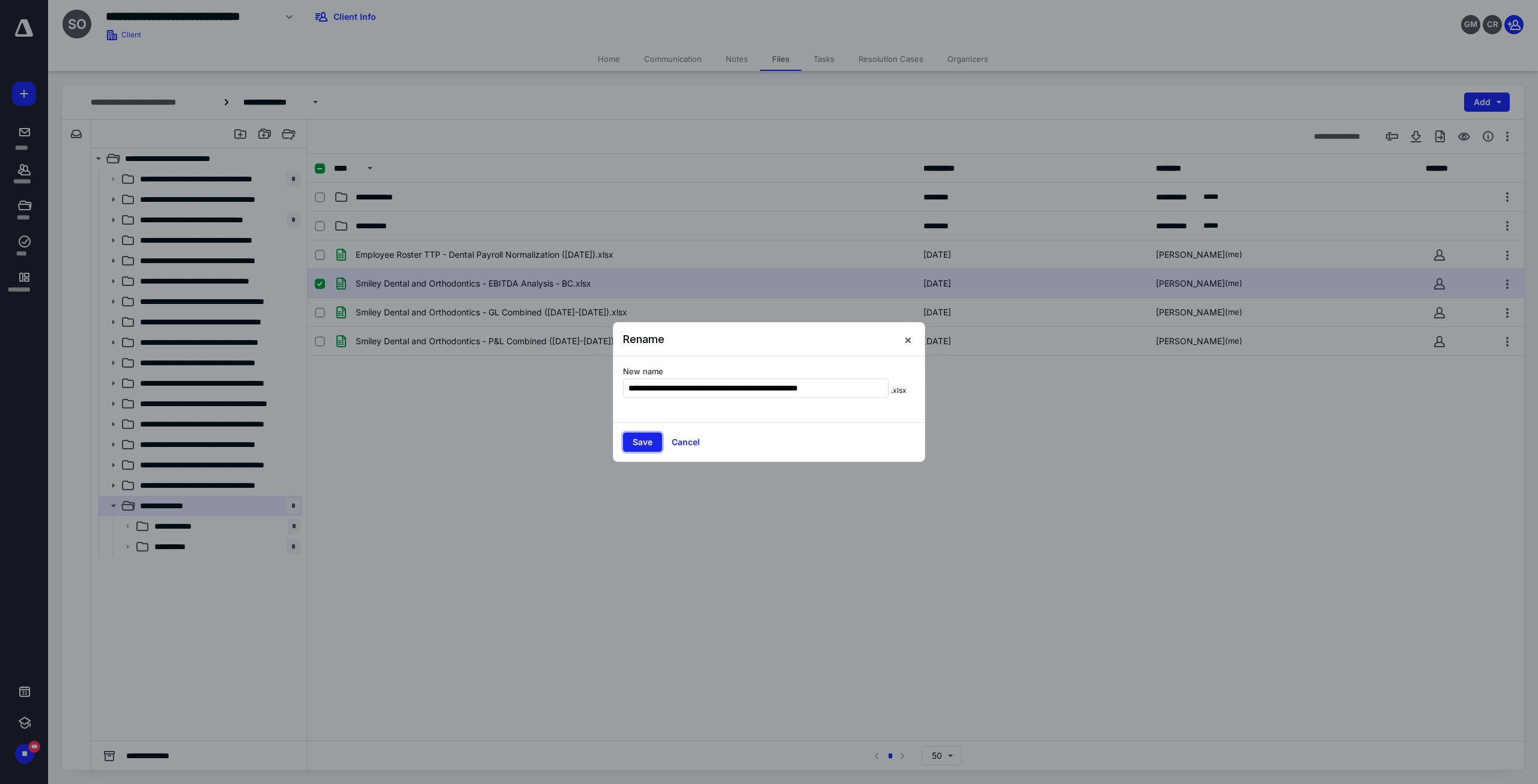 click on "Save" at bounding box center (642, 442) 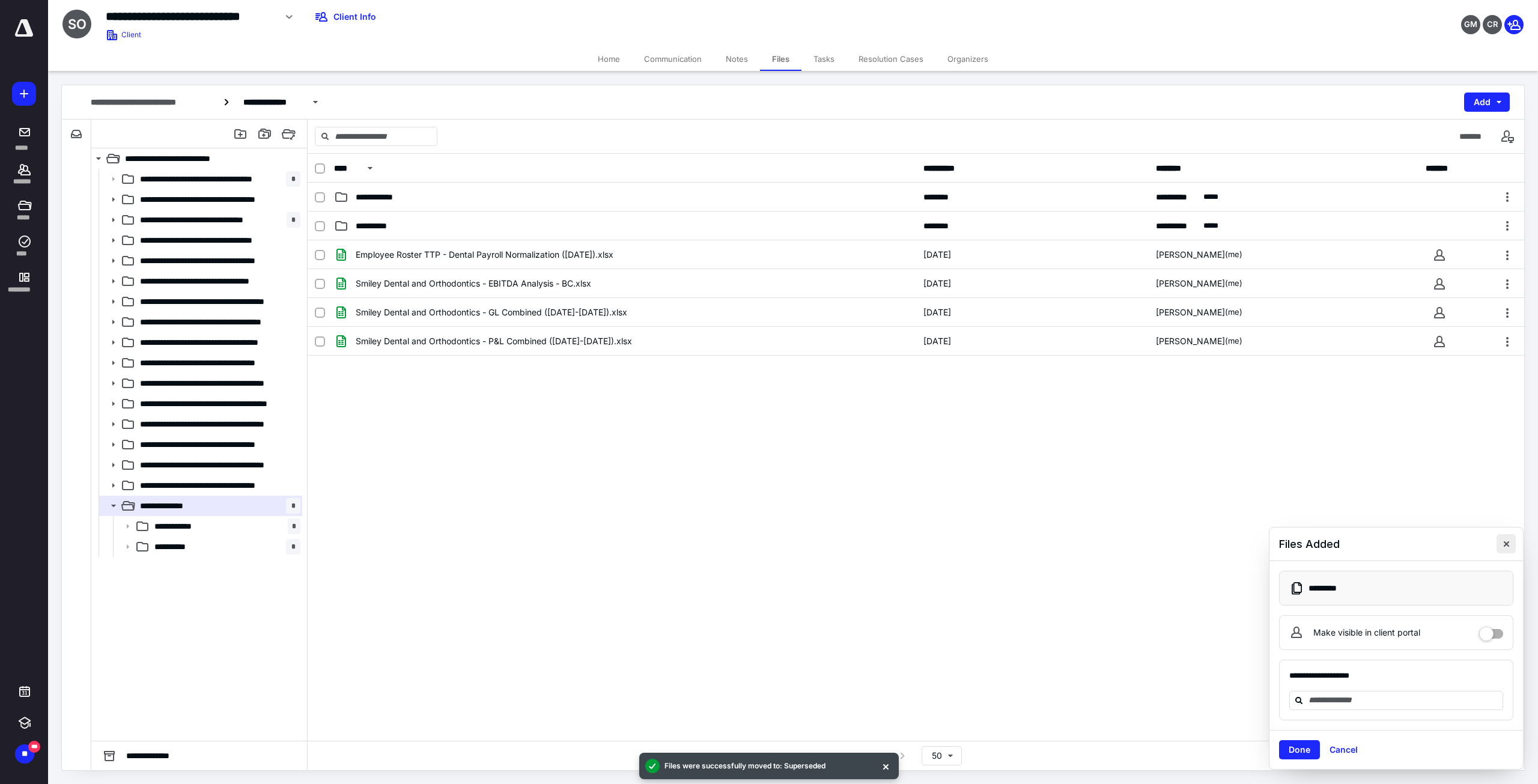 click at bounding box center (1506, 544) 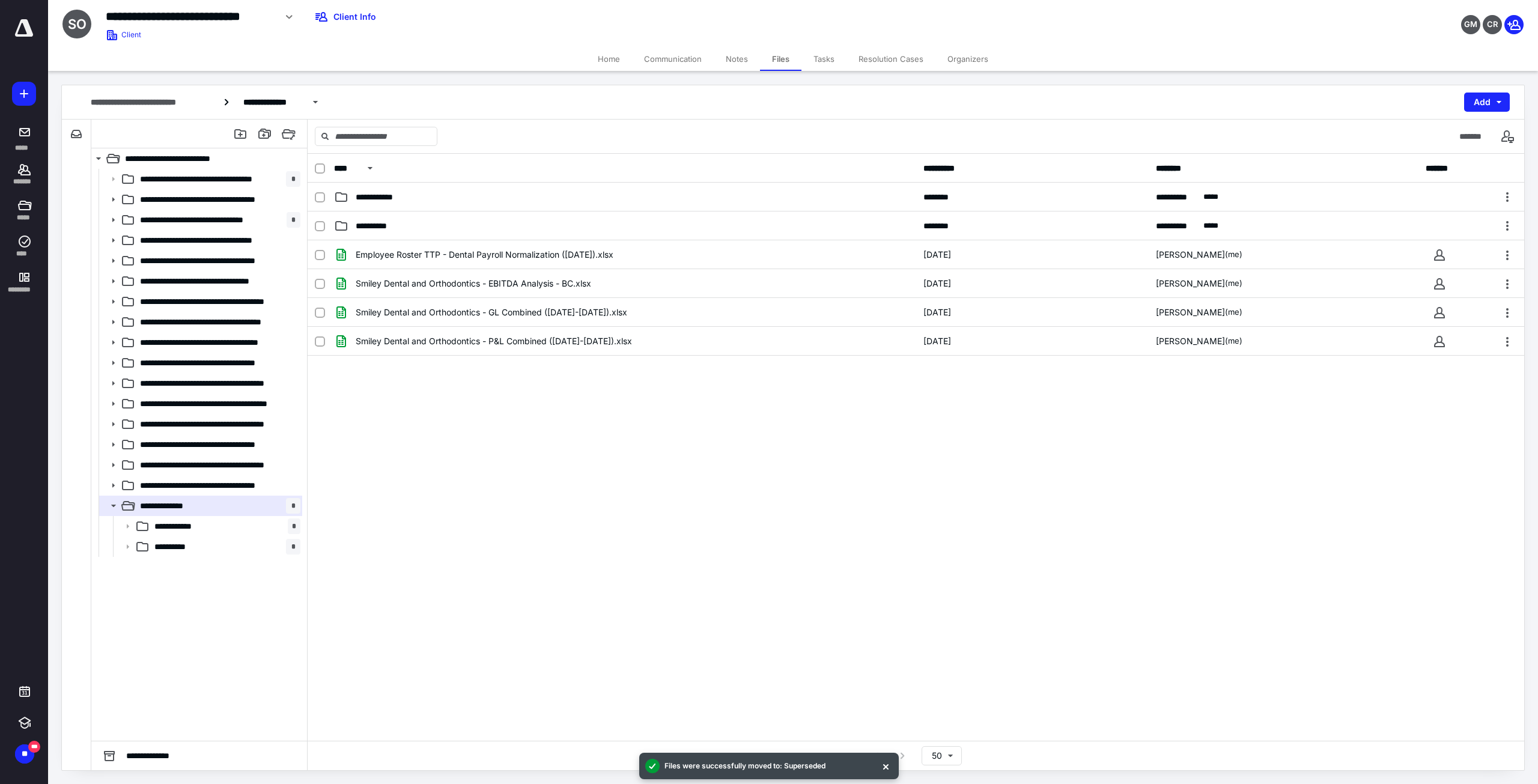 click on "**********" at bounding box center (916, 447) 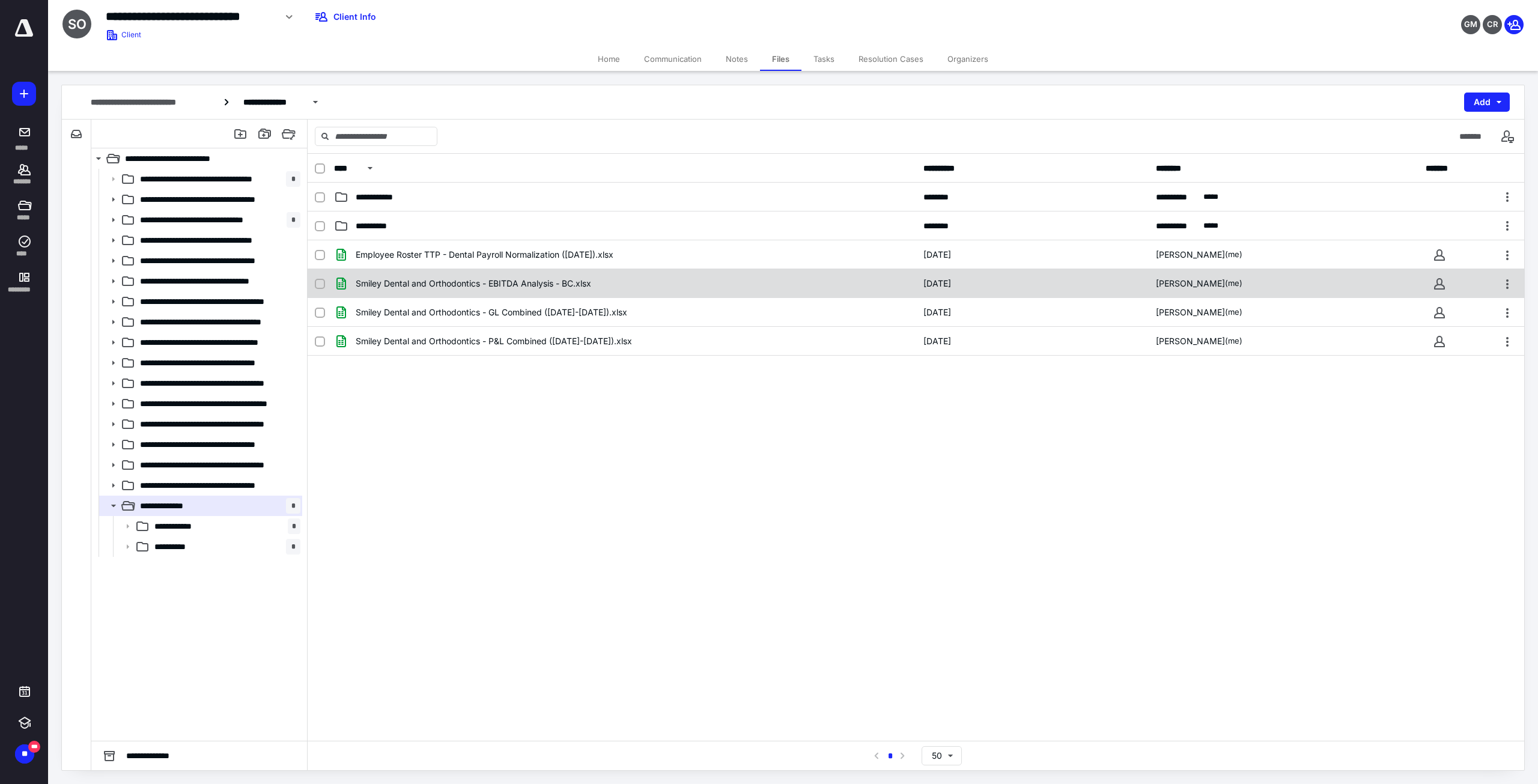 click on "Smiley Dental and Orthodontics - EBITDA Analysis - BC.xlsx" at bounding box center (473, 284) 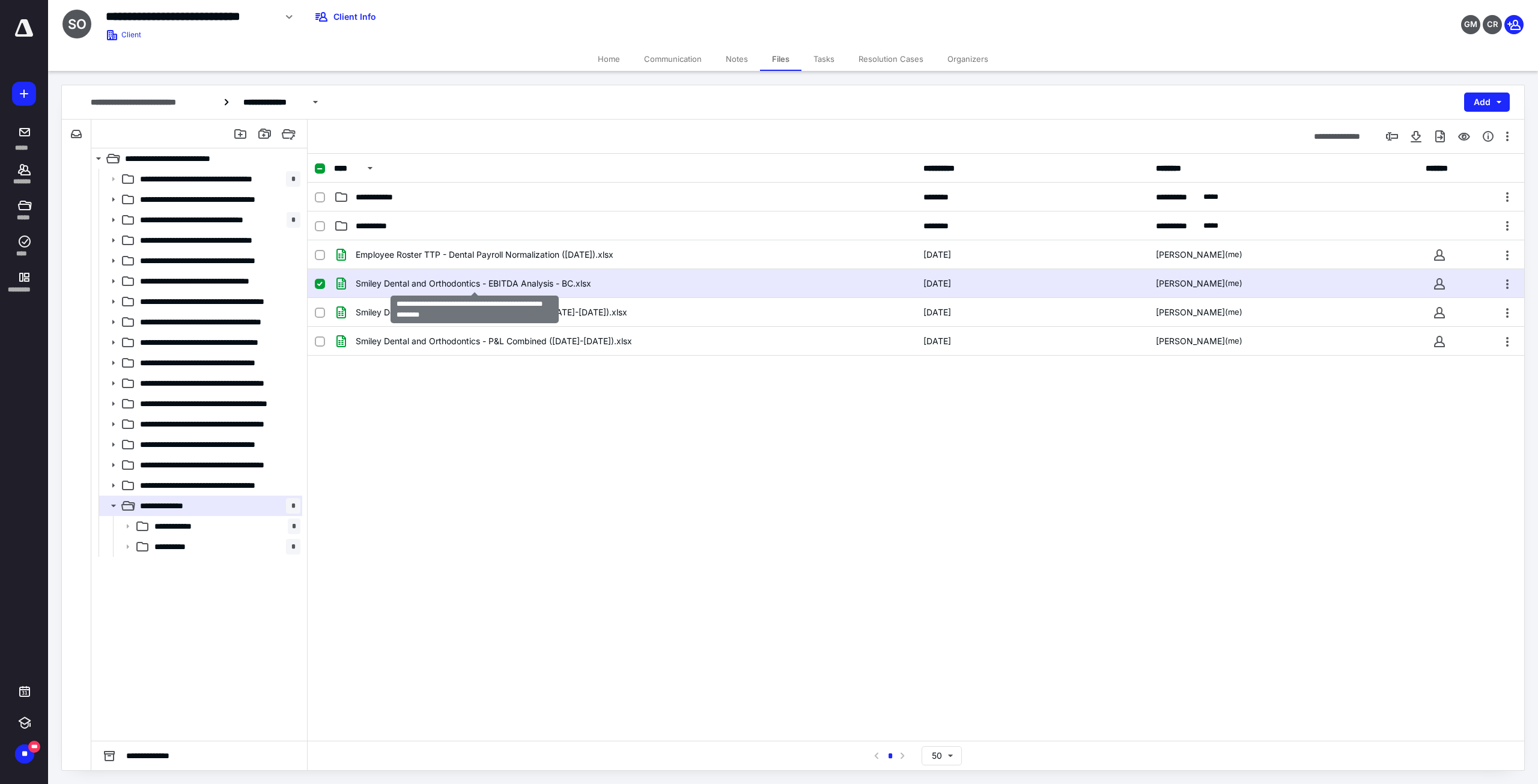 click on "Smiley Dental and Orthodontics - EBITDA Analysis - BC.xlsx" at bounding box center (473, 284) 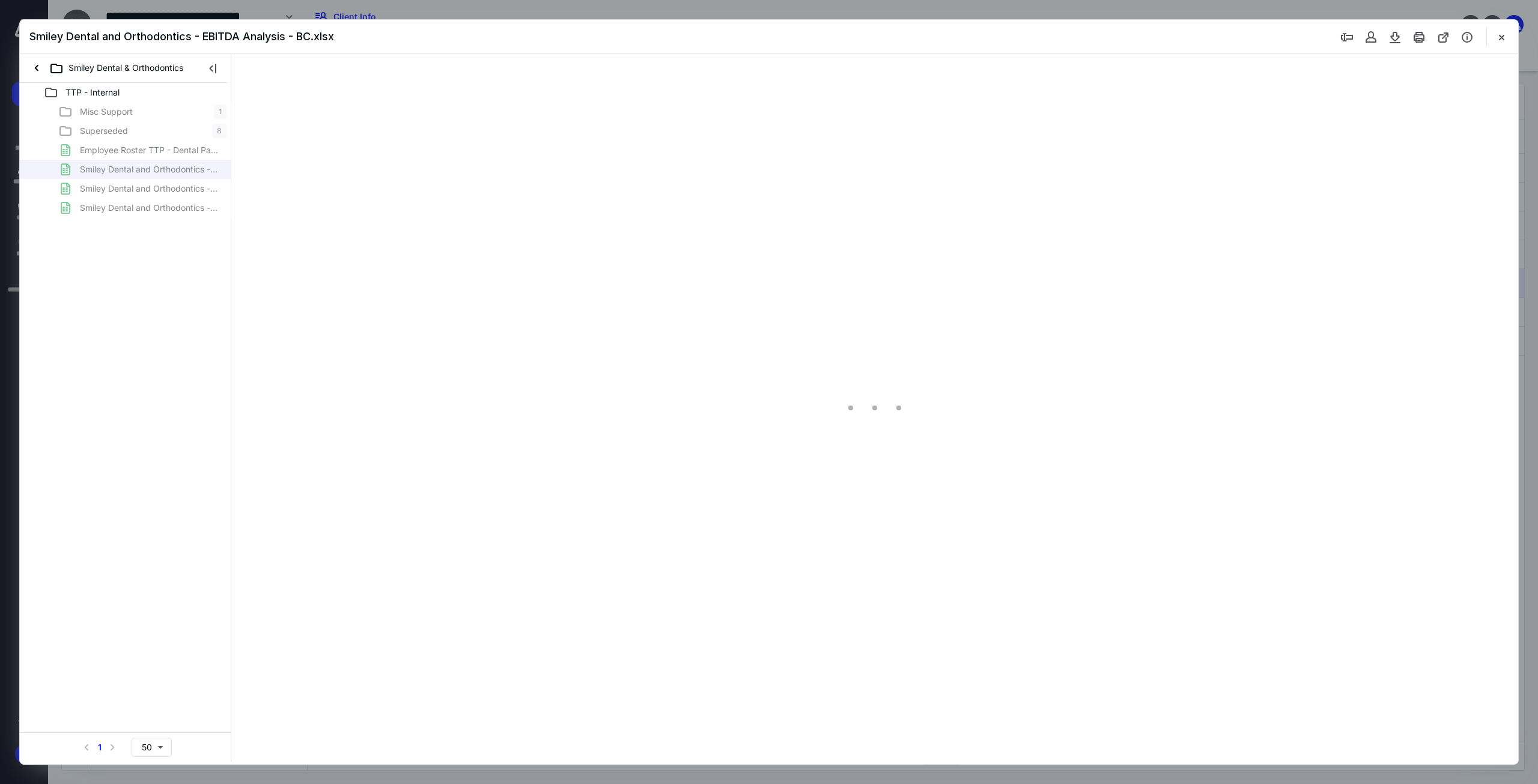scroll, scrollTop: 0, scrollLeft: 0, axis: both 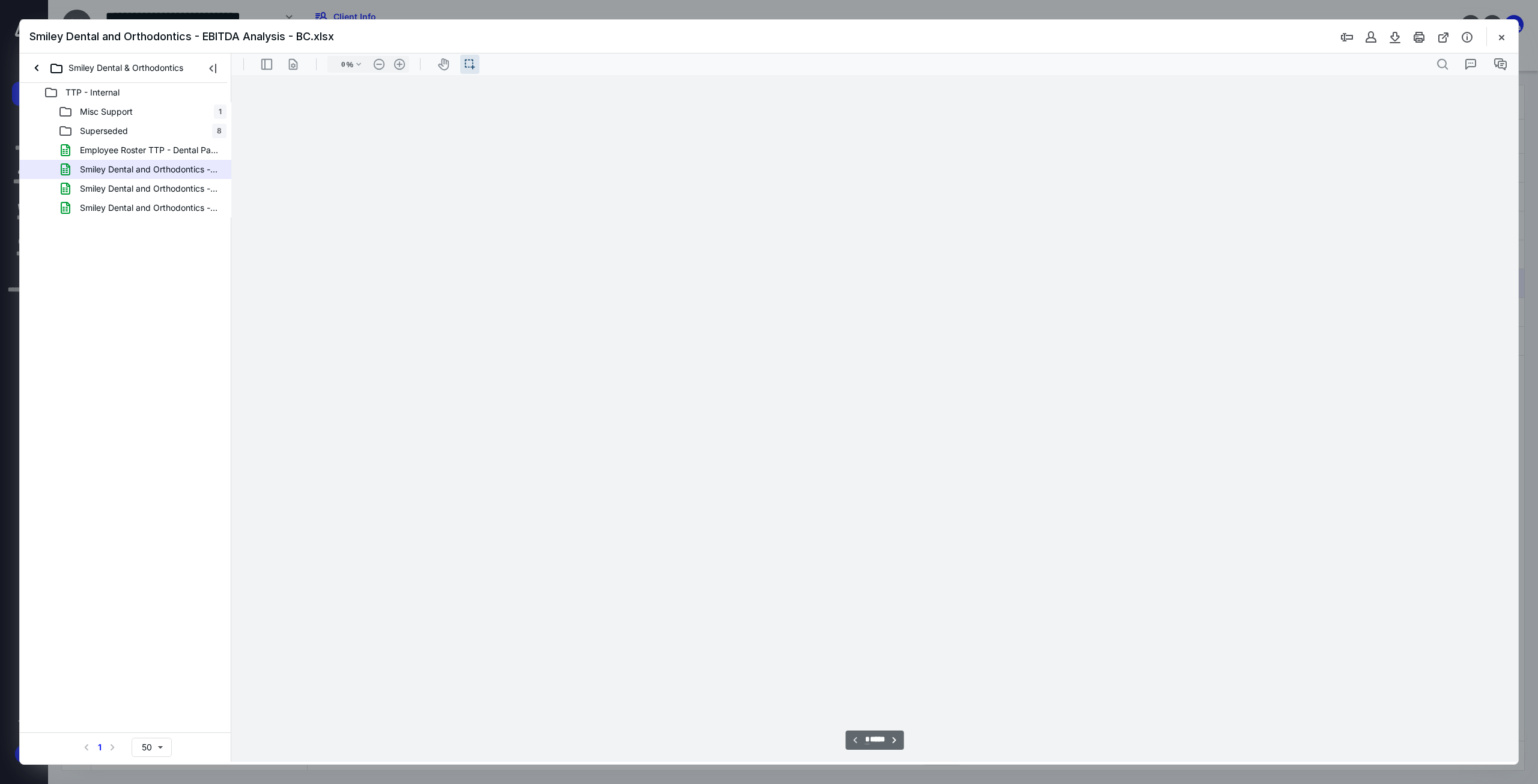 type on "166" 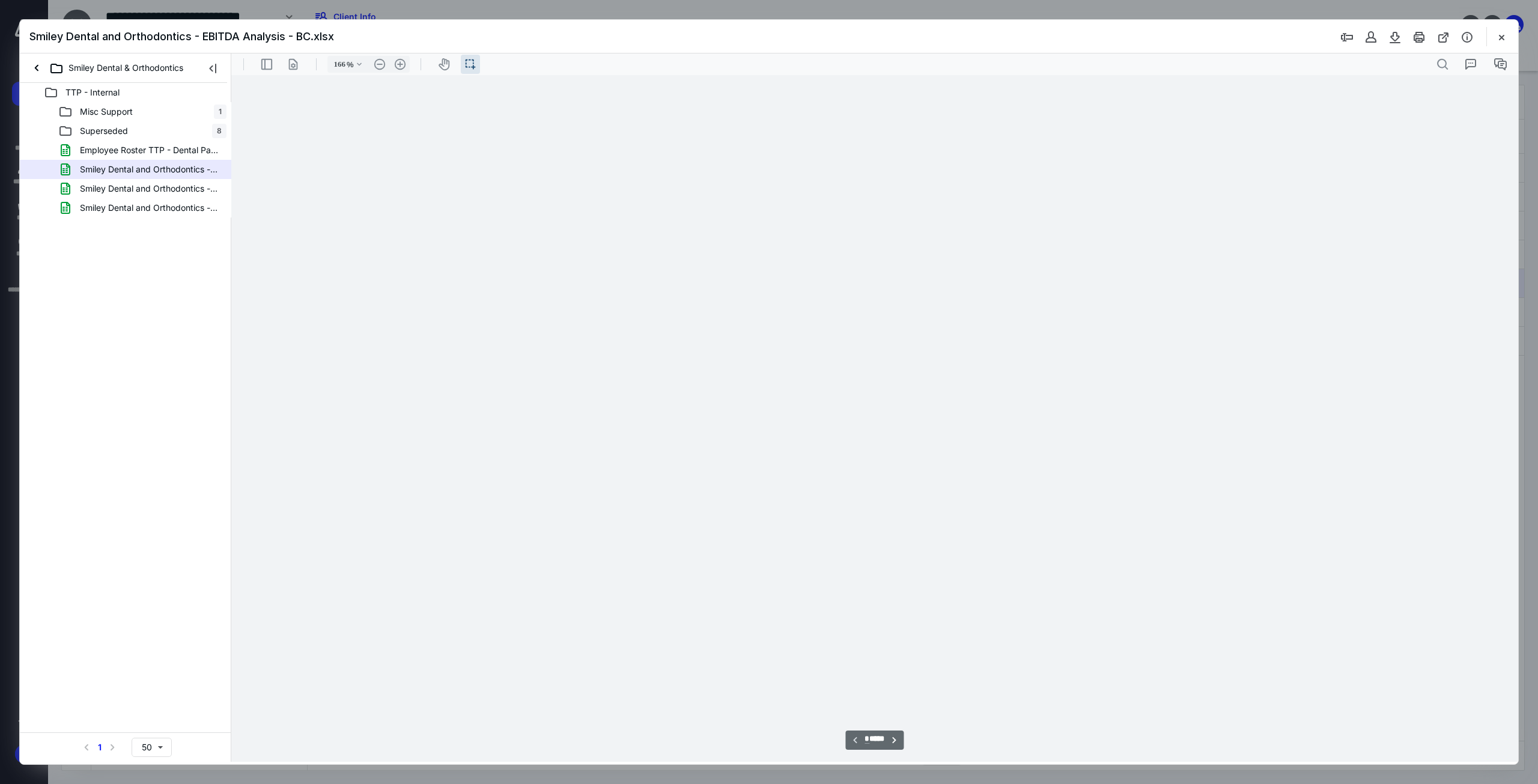 scroll, scrollTop: 26, scrollLeft: 1179, axis: both 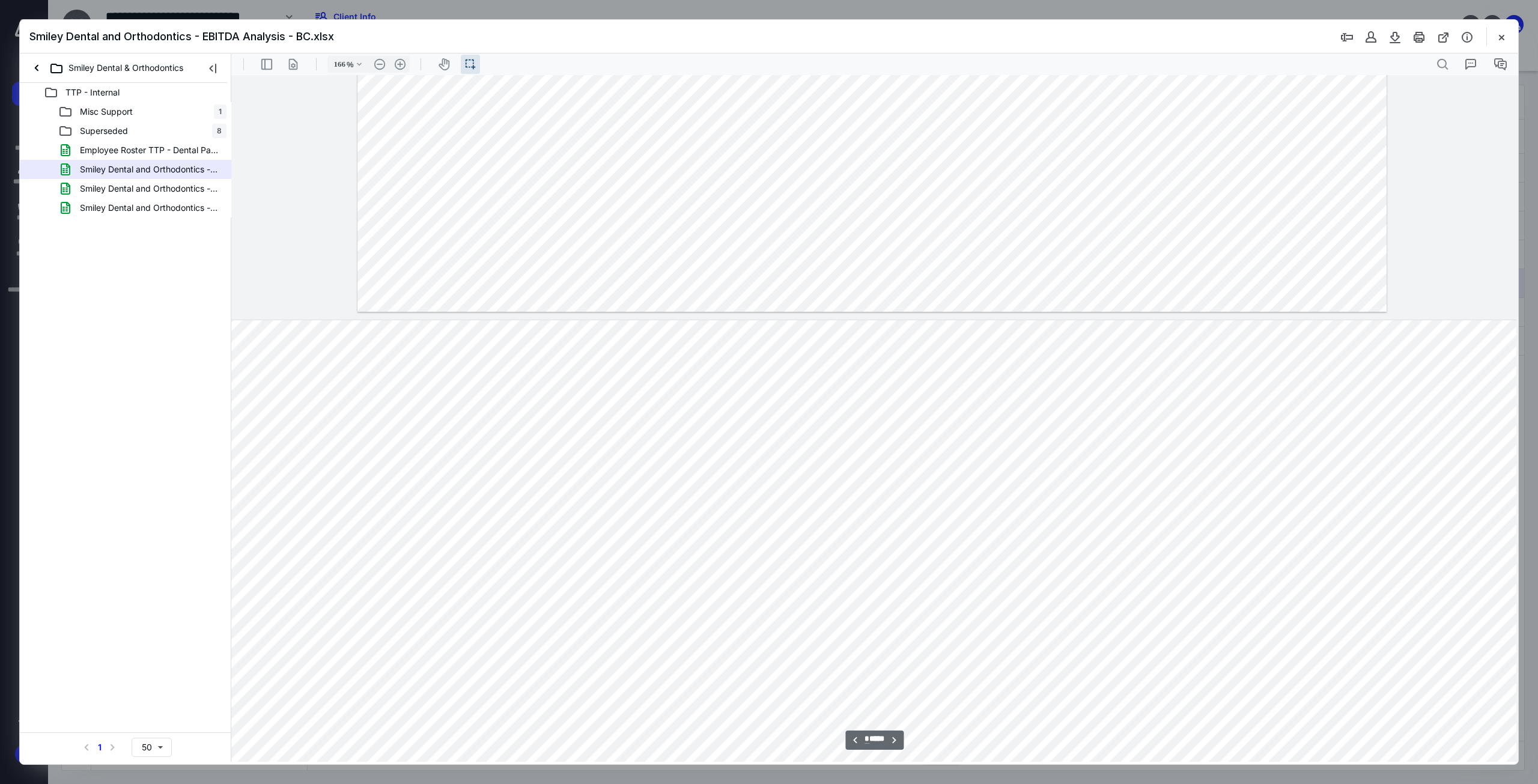 type on "*" 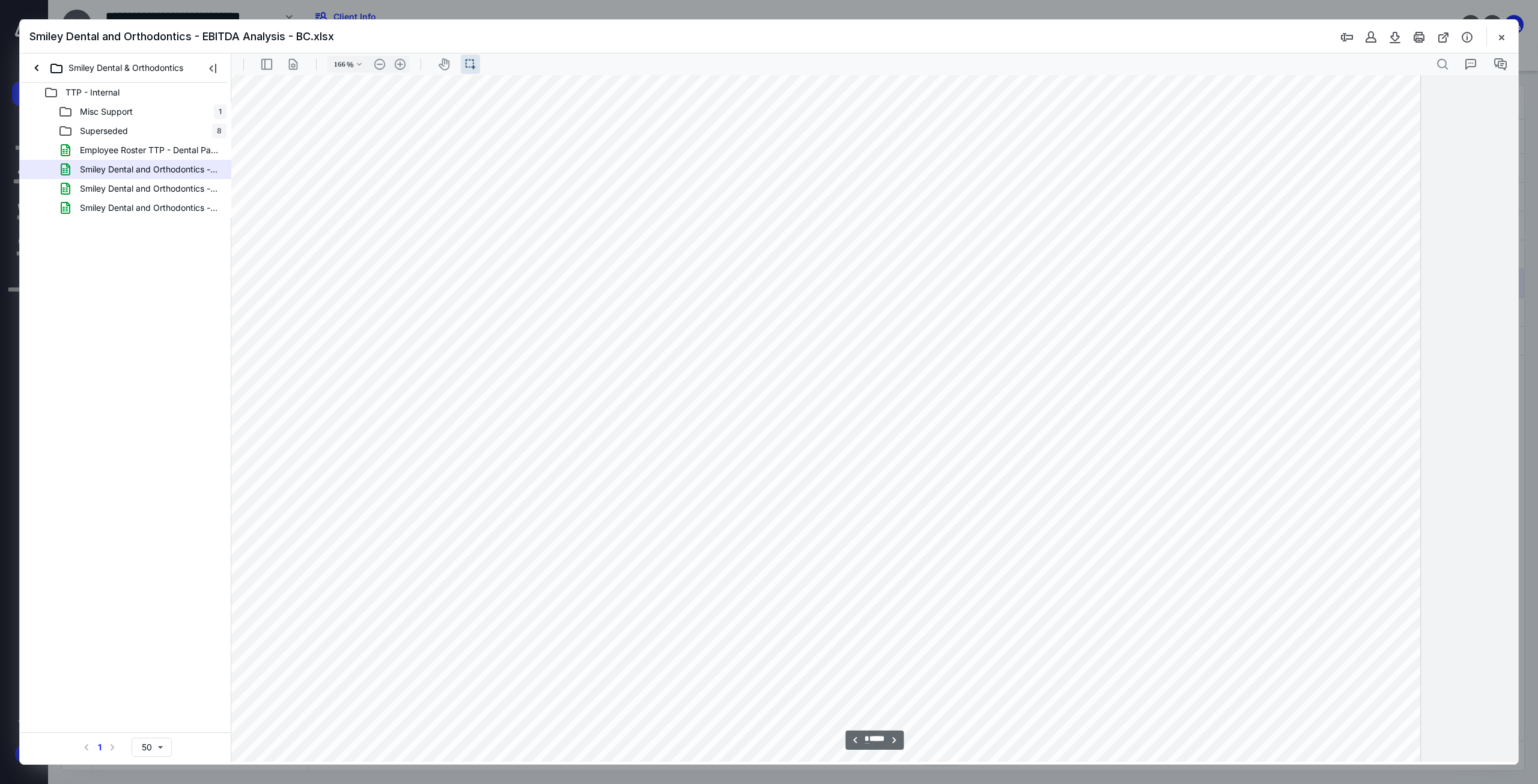 scroll, scrollTop: 1768, scrollLeft: 2010, axis: both 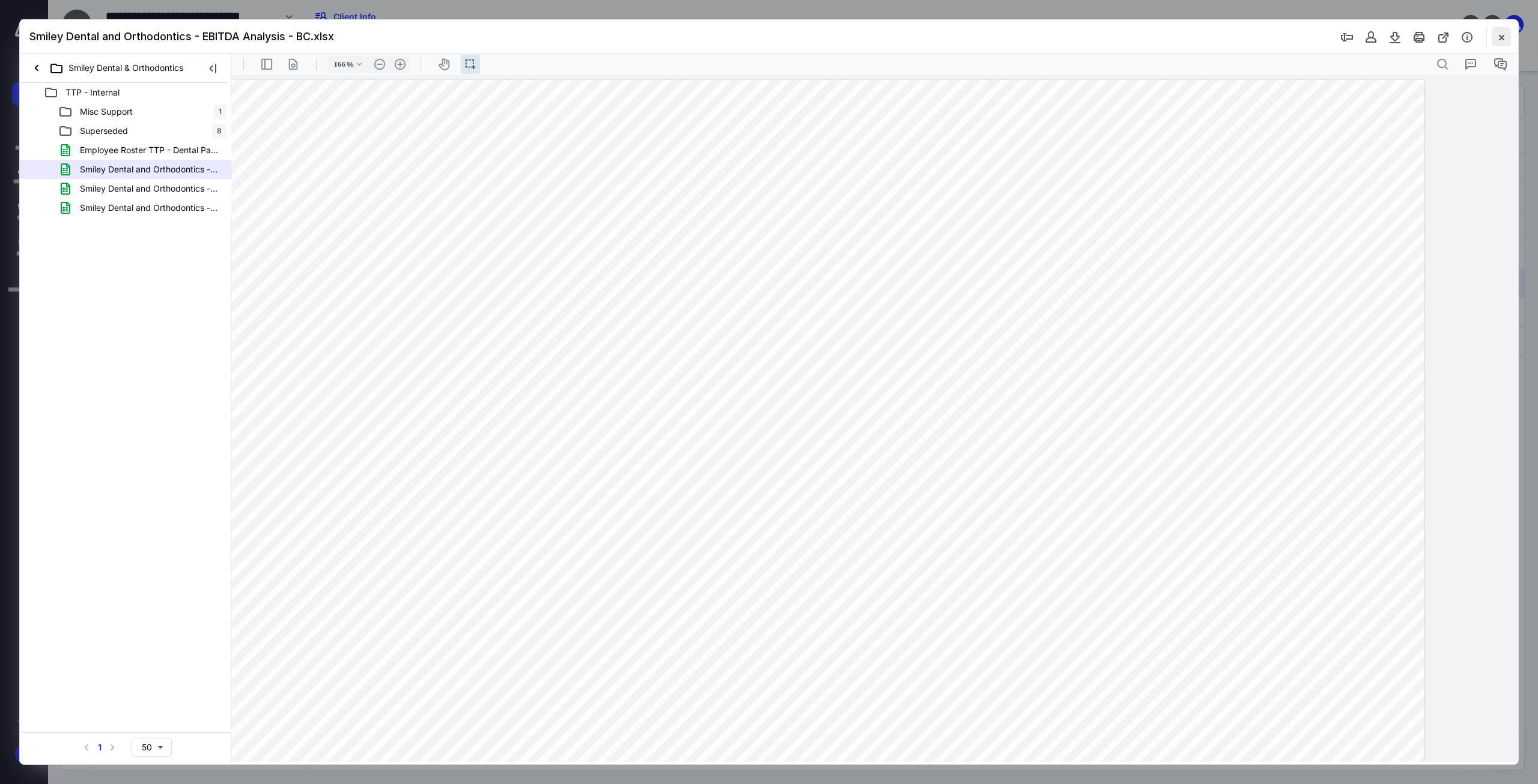 click at bounding box center (1501, 37) 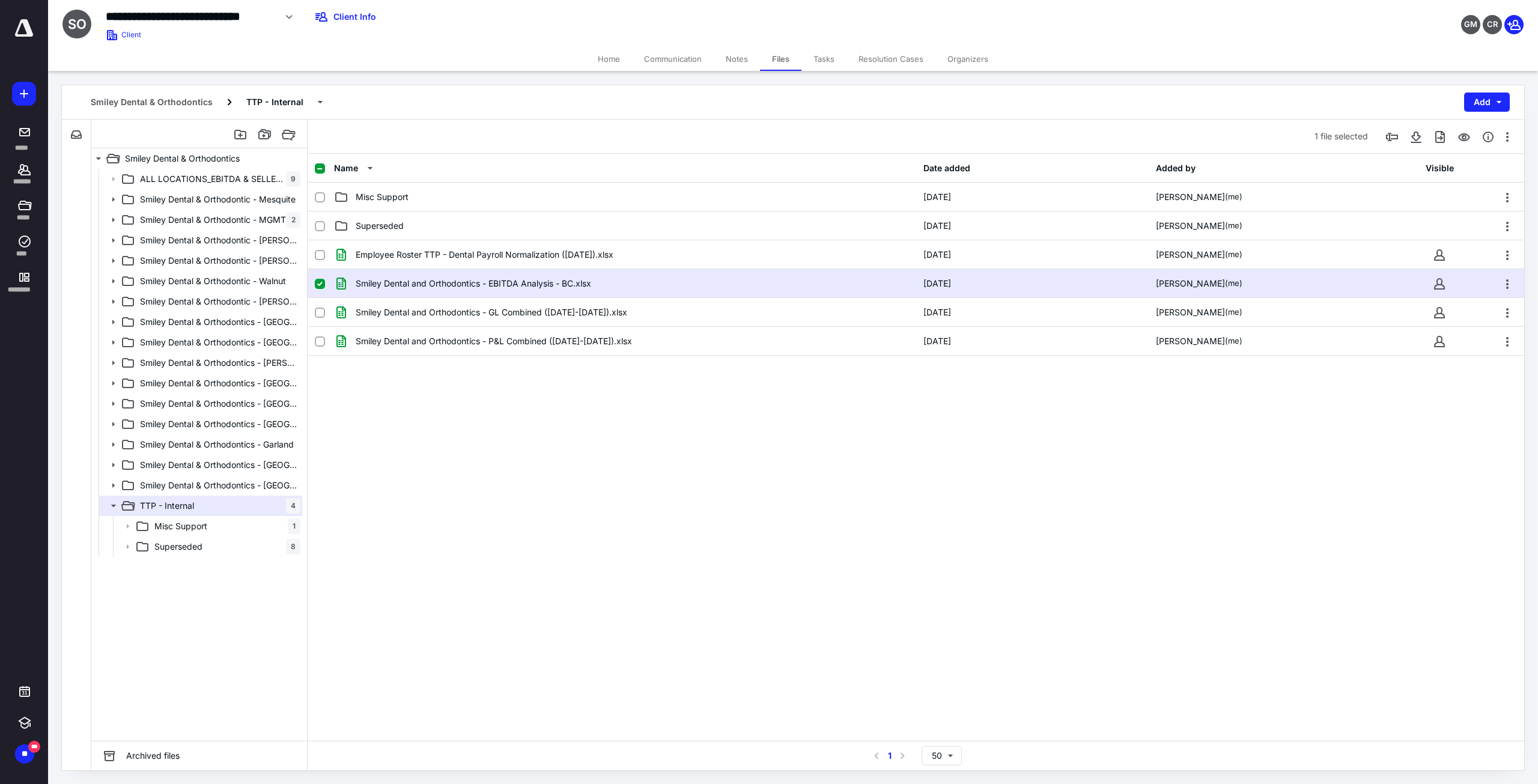click 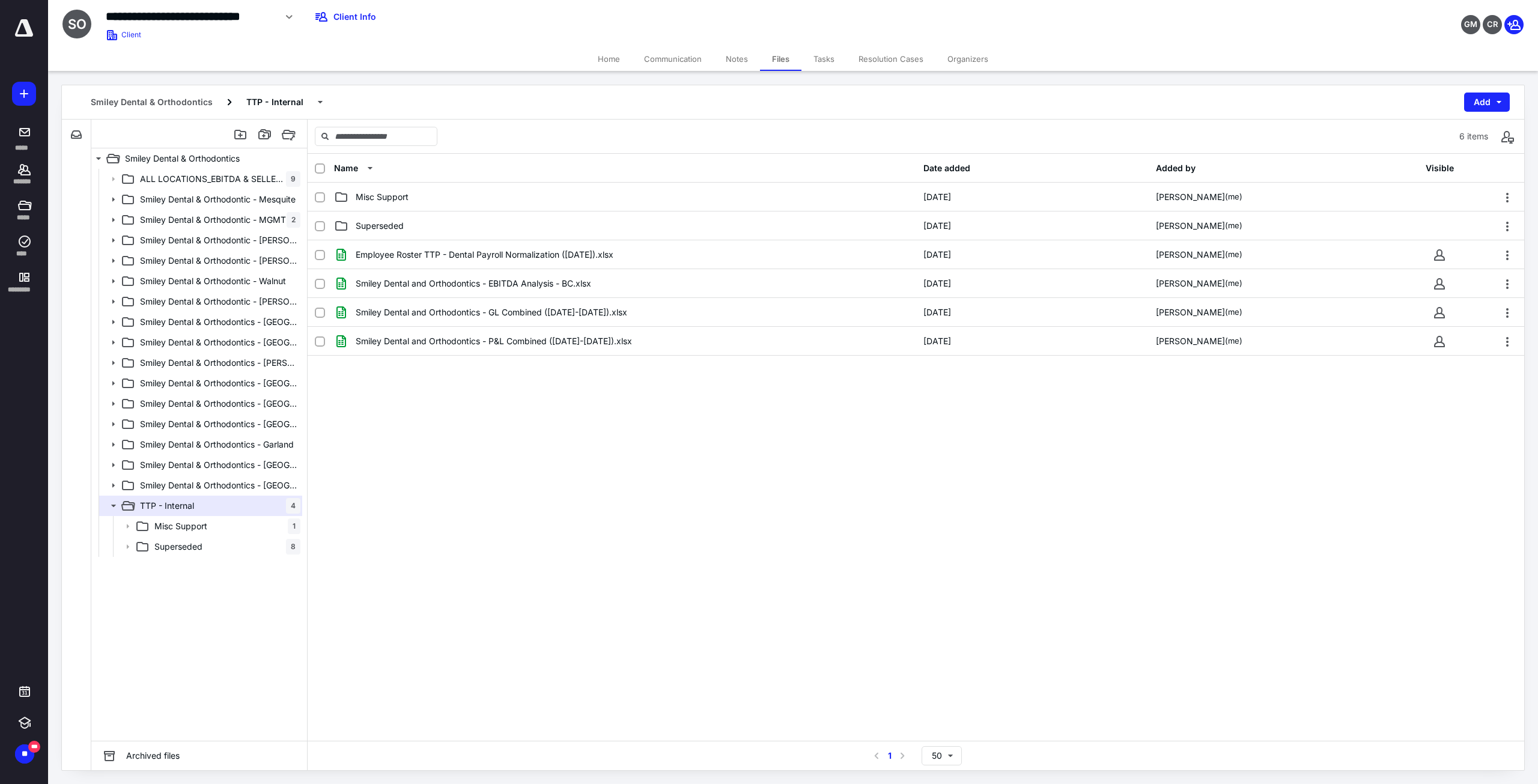 click on "Name Date added Added by Visible Misc Support [DATE] [PERSON_NAME]  (me) Superseded [DATE] [PERSON_NAME]  (me) Employee Roster TTP - Dental Payroll Normalization ([DATE]).xlsx [DATE] [PERSON_NAME]  (me) [PERSON_NAME] Dental and Orthodontics - EBITDA Analysis - BC.xlsx [DATE] [PERSON_NAME]  (me) [PERSON_NAME] Dental and Orthodontics - GL Combined ([DATE]-[DATE]).xlsx [DATE] [PERSON_NAME]  (me) [PERSON_NAME] Dental and Orthodontics - P&L Combined ([DATE]-[DATE]).xlsx [DATE] [PERSON_NAME]  (me)" at bounding box center (916, 447) 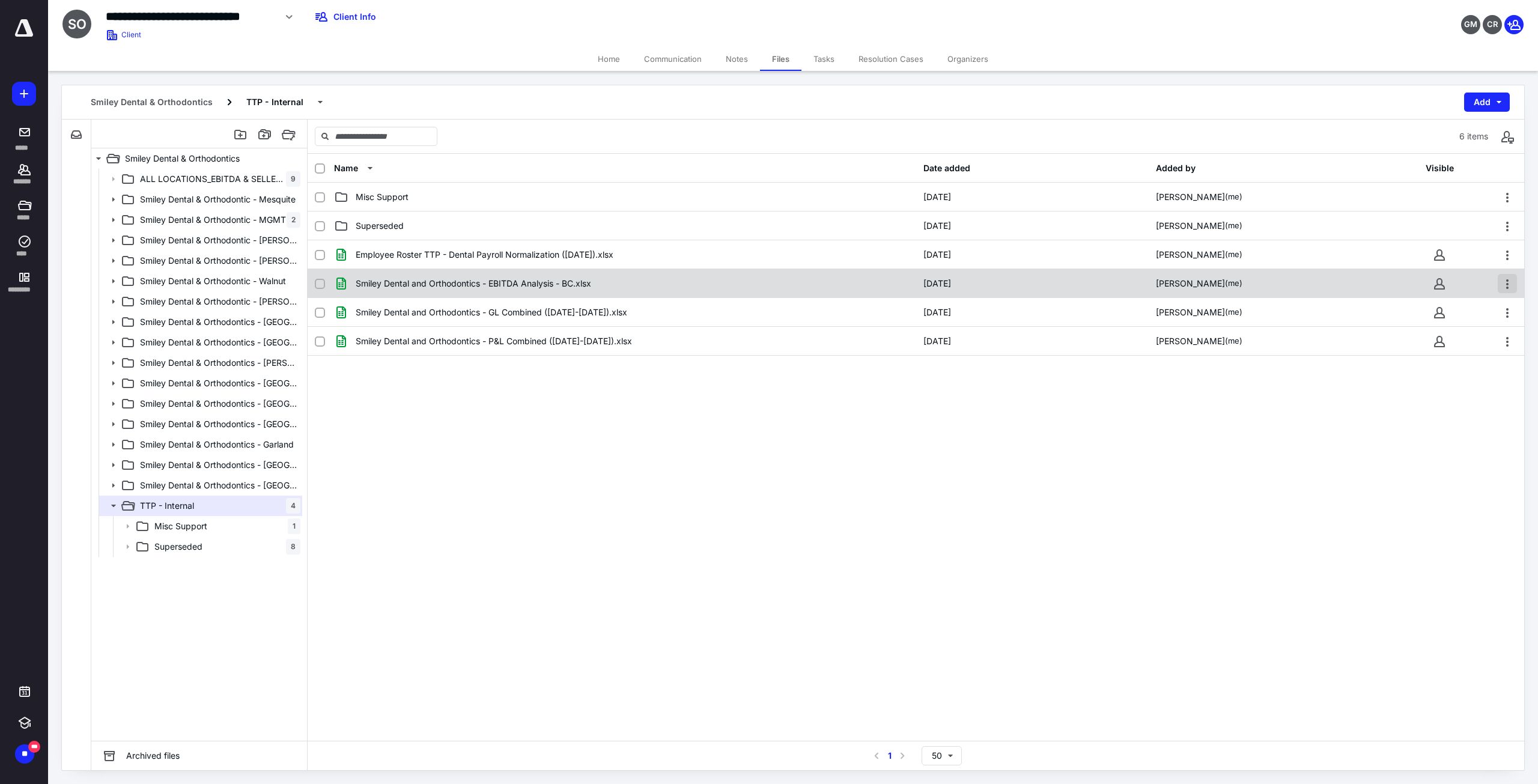 click at bounding box center (1507, 284) 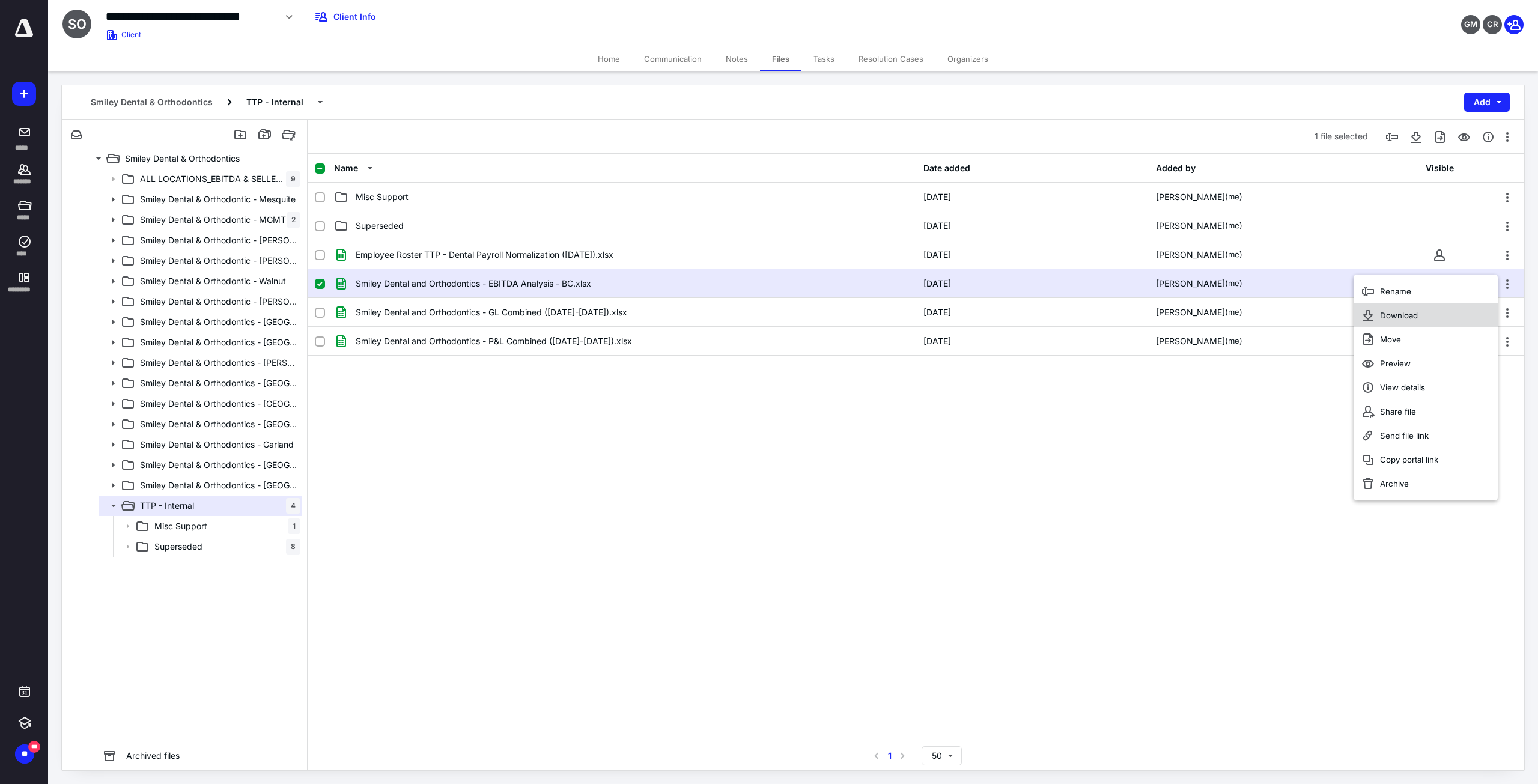 click on "Download" at bounding box center (1399, 315) 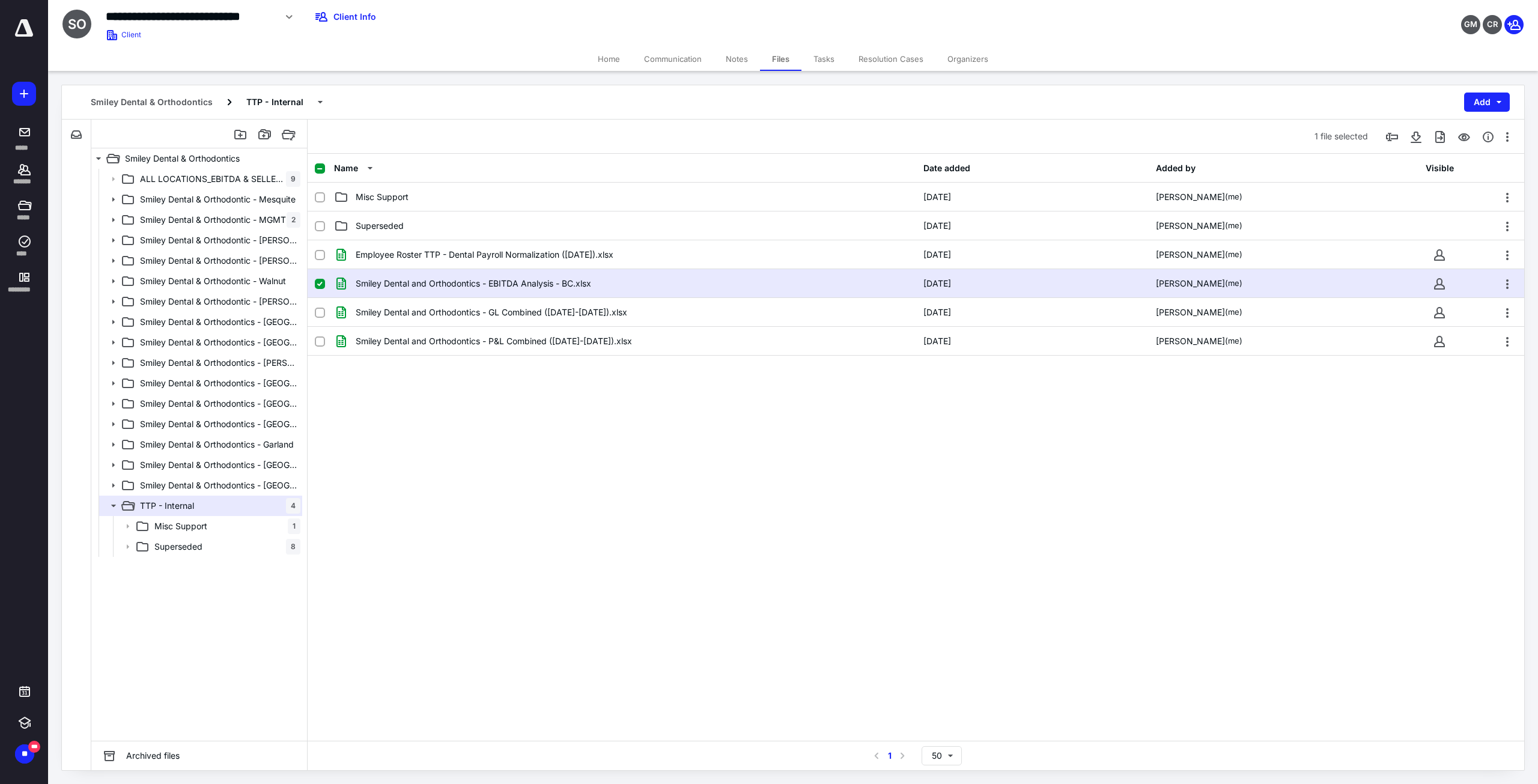 click on "Employee Roster TTP - Dental Payroll Normalization ([DATE]).xlsx [DATE] [PERSON_NAME]  (me) [PERSON_NAME] Dental and Orthodontics - EBITDA Analysis - BC.xlsx [DATE] [PERSON_NAME]  (me) [PERSON_NAME] Dental and Orthodontics - GL Combined ([DATE]-[DATE]).xlsx [DATE] [PERSON_NAME]  (me) [PERSON_NAME] Dental and Orthodontics - P&L Combined ([DATE]-[DATE]).xlsx [DATE] [PERSON_NAME]  (me)" at bounding box center [916, 330] 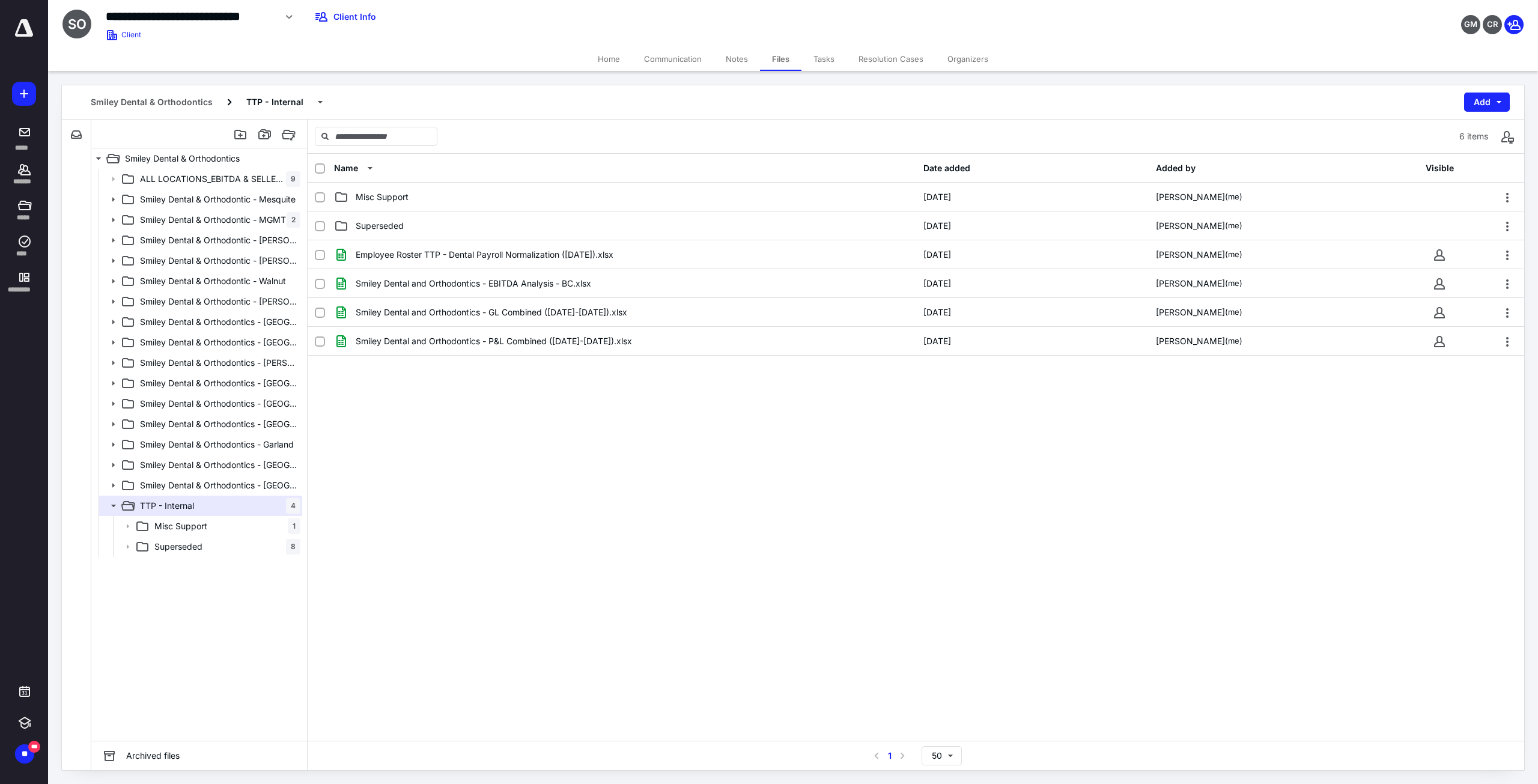 click on "Employee Roster TTP - Dental Payroll Normalization ([DATE]).xlsx [DATE] [PERSON_NAME]  (me) [PERSON_NAME] Dental and Orthodontics - EBITDA Analysis - BC.xlsx [DATE] [PERSON_NAME]  (me) [PERSON_NAME] Dental and Orthodontics - GL Combined ([DATE]-[DATE]).xlsx [DATE] [PERSON_NAME]  (me) [PERSON_NAME] Dental and Orthodontics - P&L Combined ([DATE]-[DATE]).xlsx [DATE] [PERSON_NAME]  (me)" at bounding box center [916, 330] 